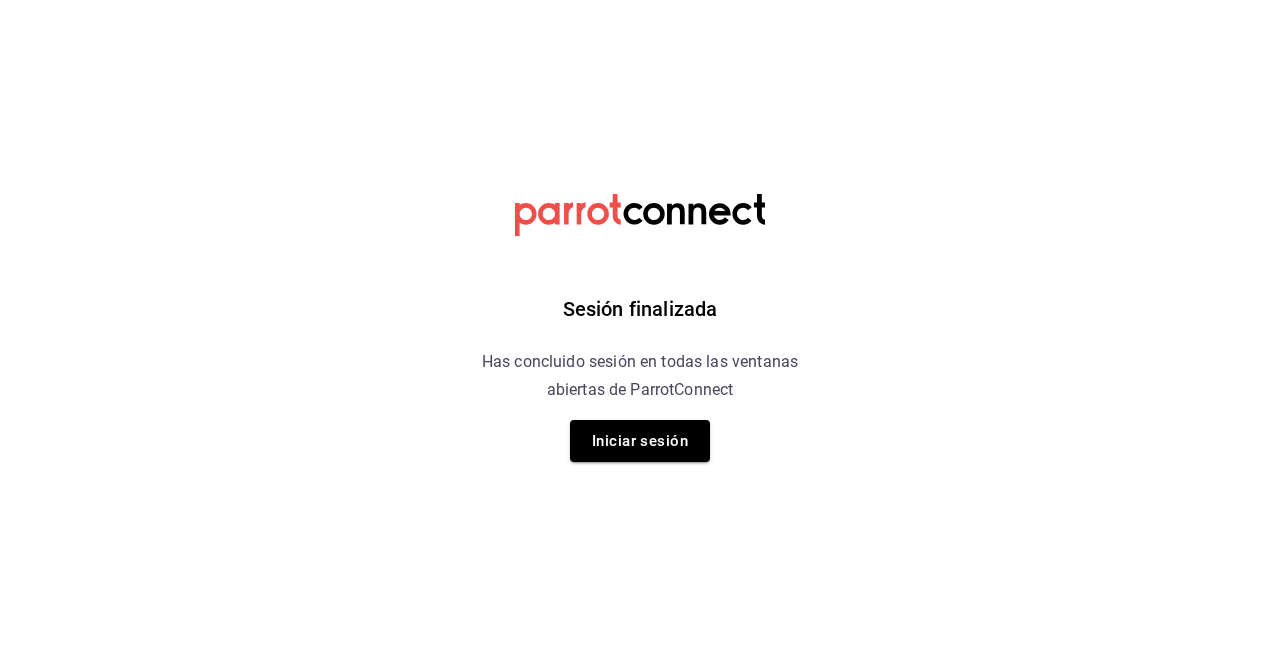 scroll, scrollTop: 0, scrollLeft: 0, axis: both 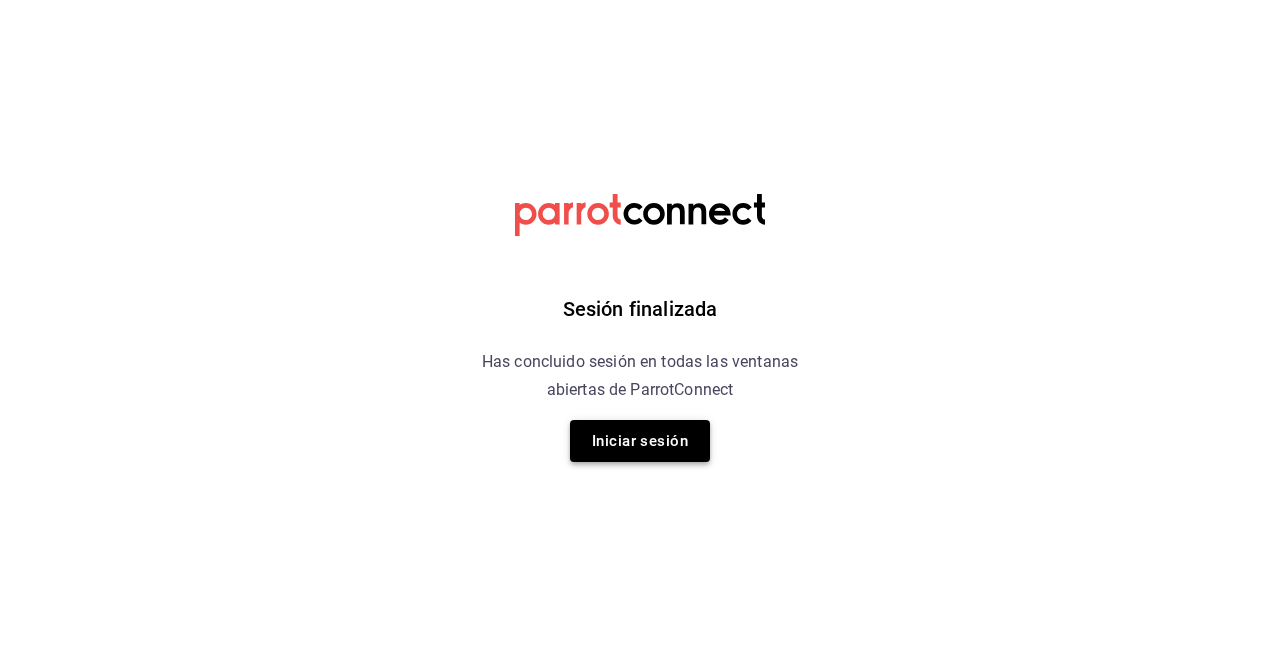 click on "Iniciar sesión" at bounding box center [640, 441] 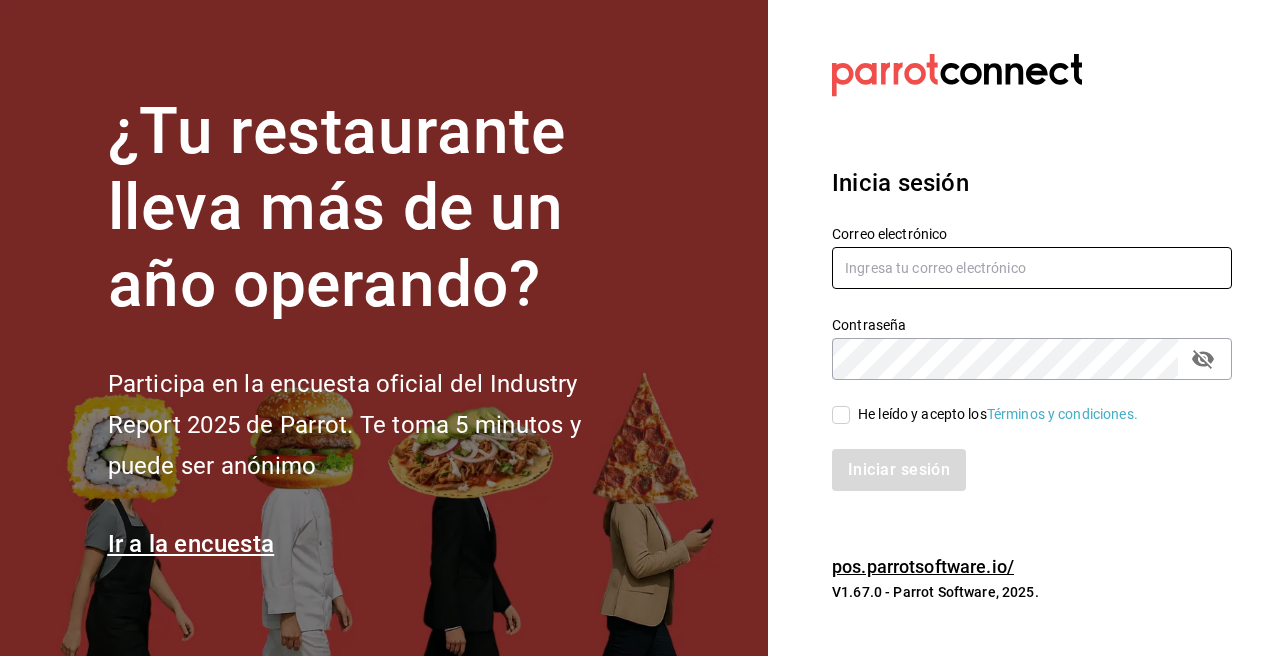 type on "[EMAIL]" 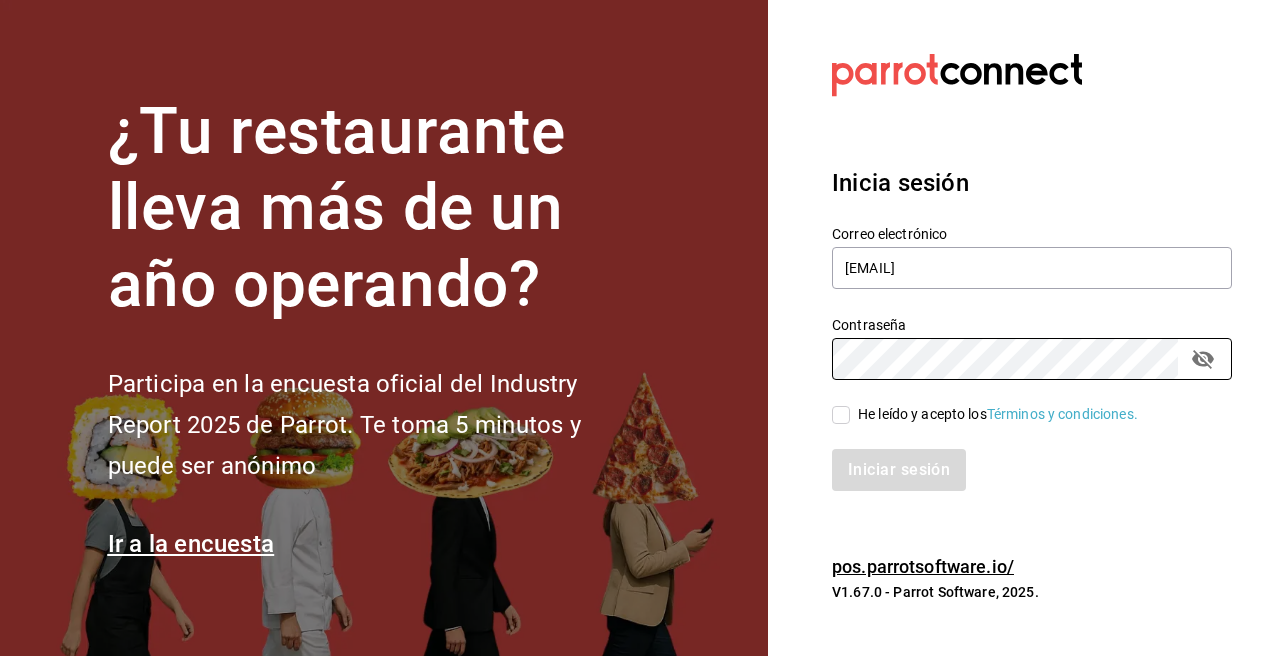 click on "He leído y acepto los  Términos y condiciones." at bounding box center [841, 415] 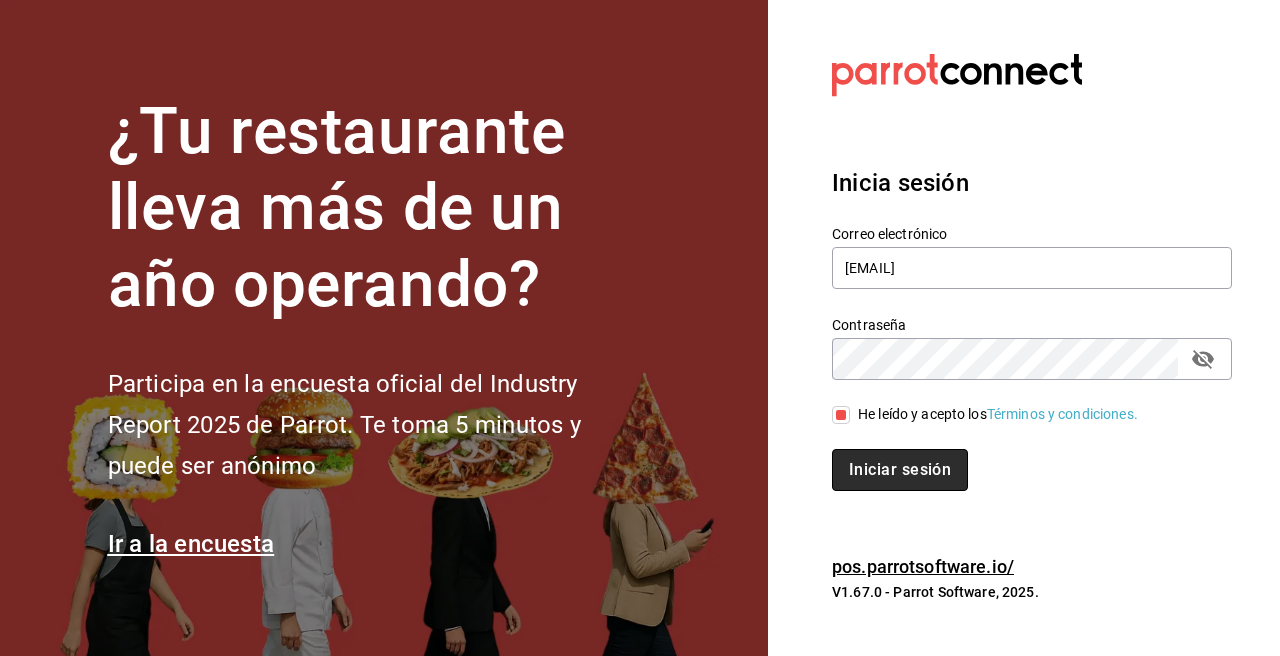 click on "Iniciar sesión" at bounding box center [900, 470] 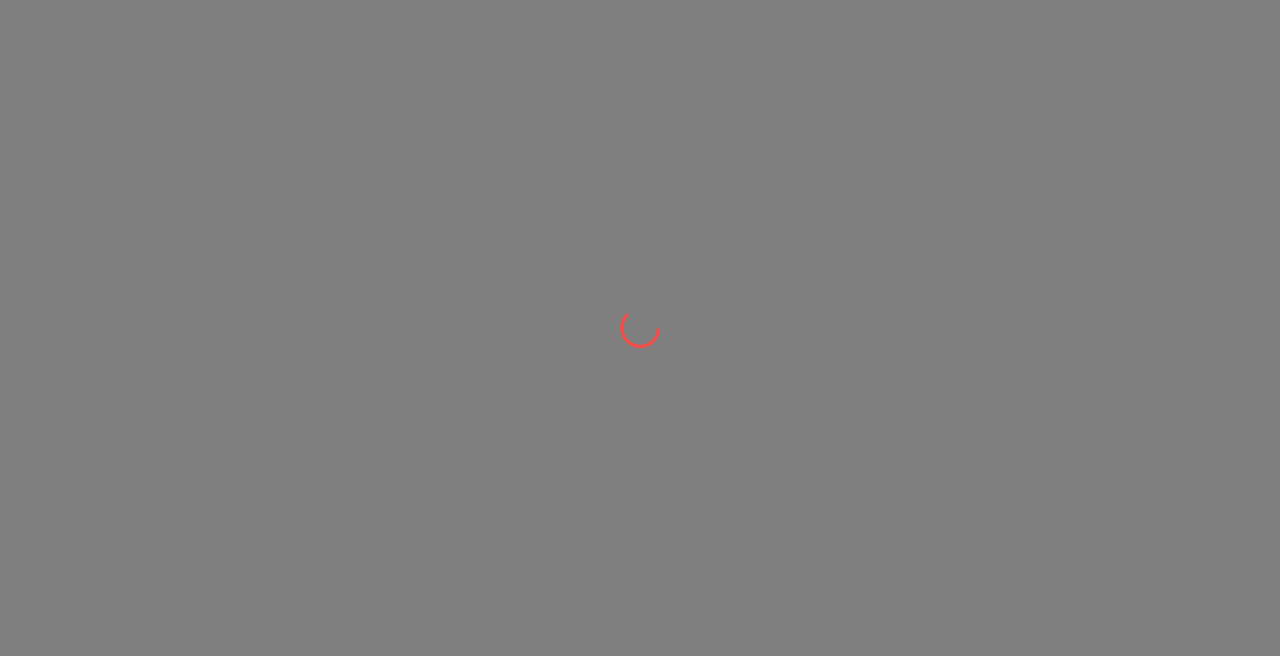 scroll, scrollTop: 0, scrollLeft: 0, axis: both 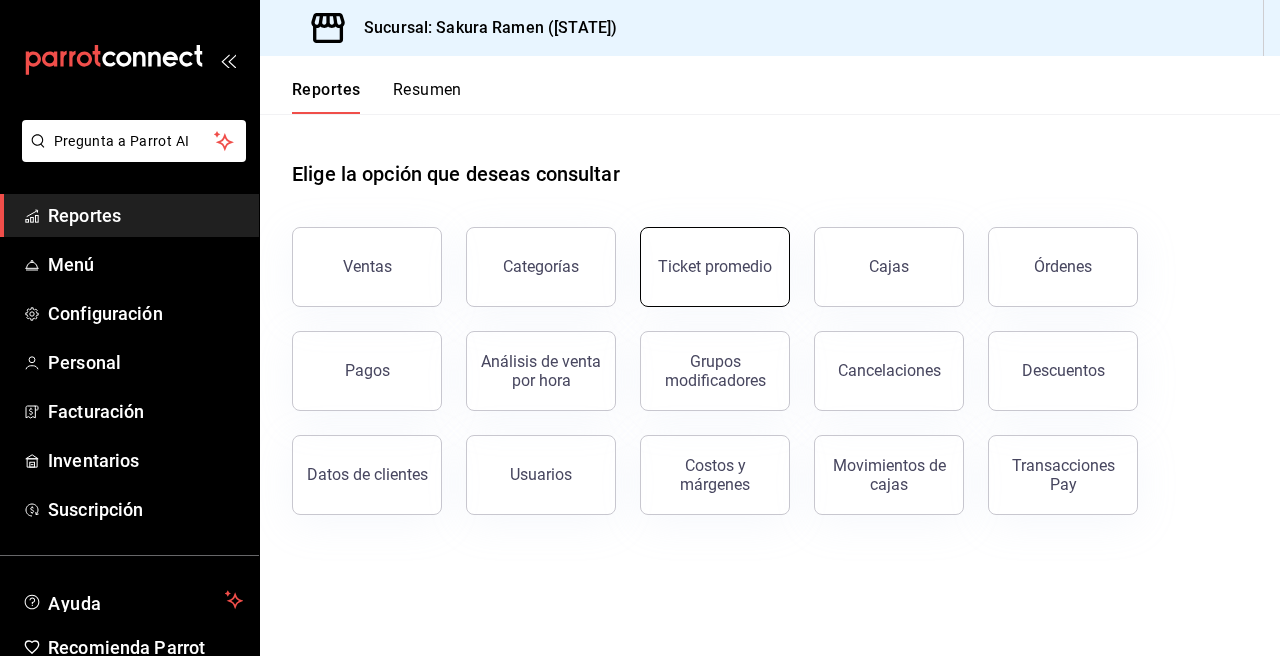 click on "Ticket promedio" at bounding box center [715, 267] 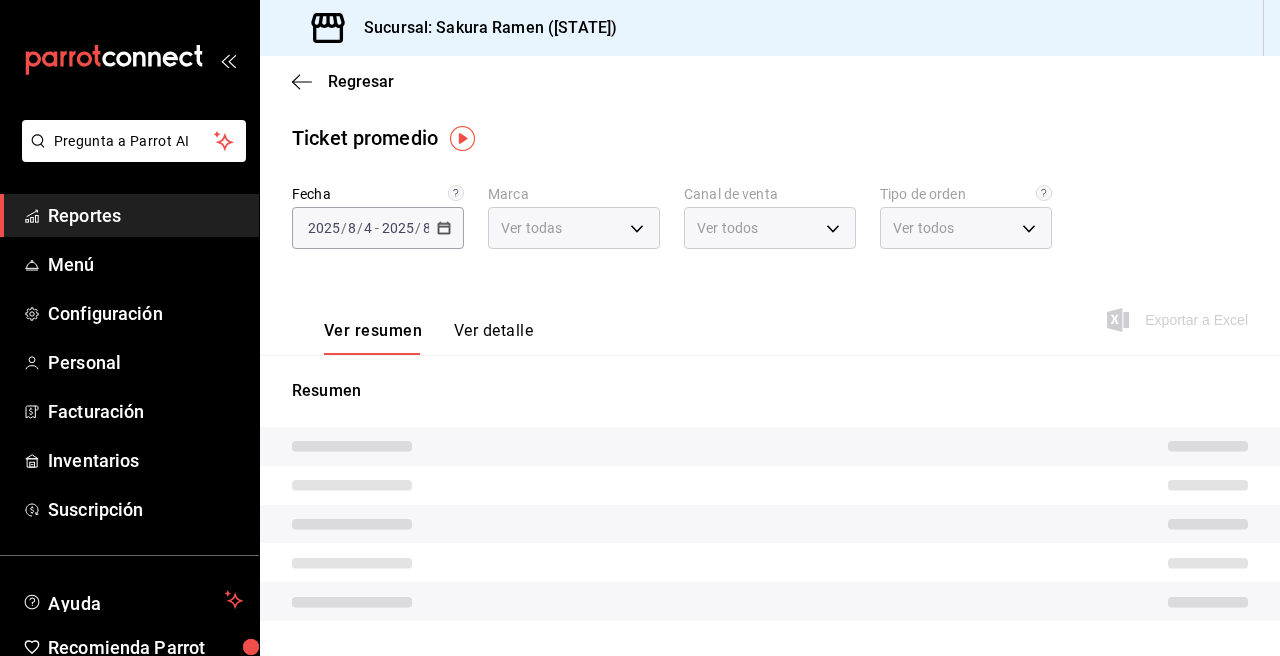 type on "5f60c1fa-4848-4419-84d5-809114a90f2f" 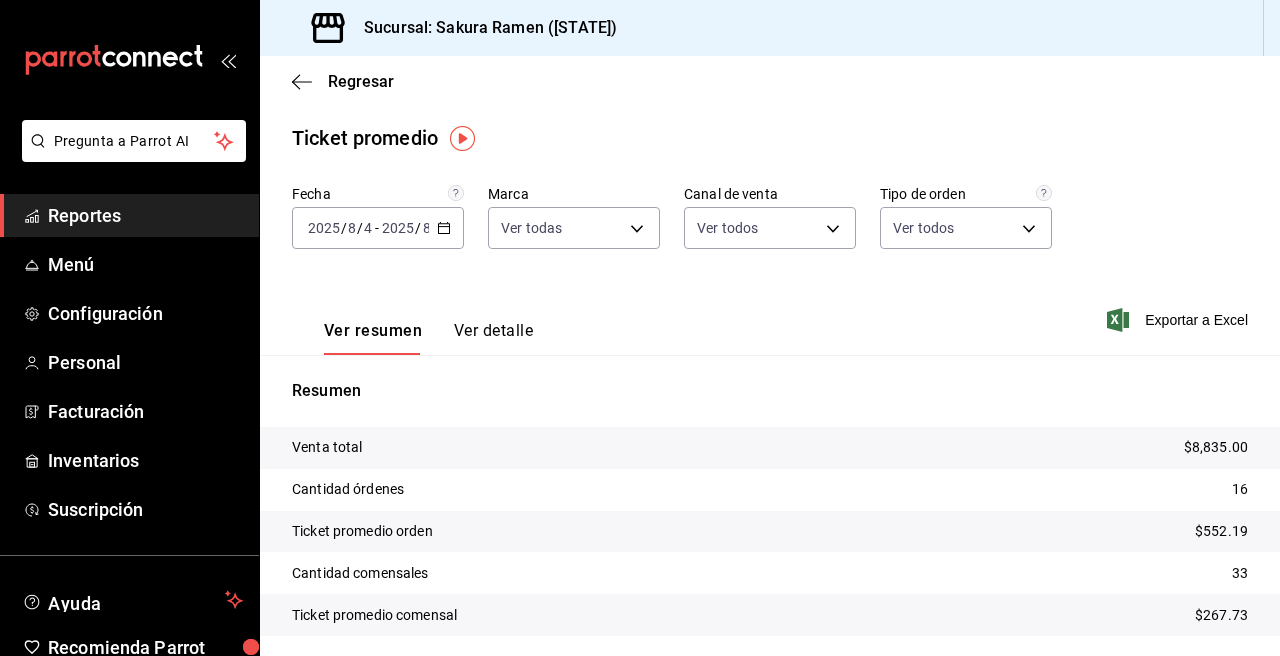 click on "4" at bounding box center [368, 228] 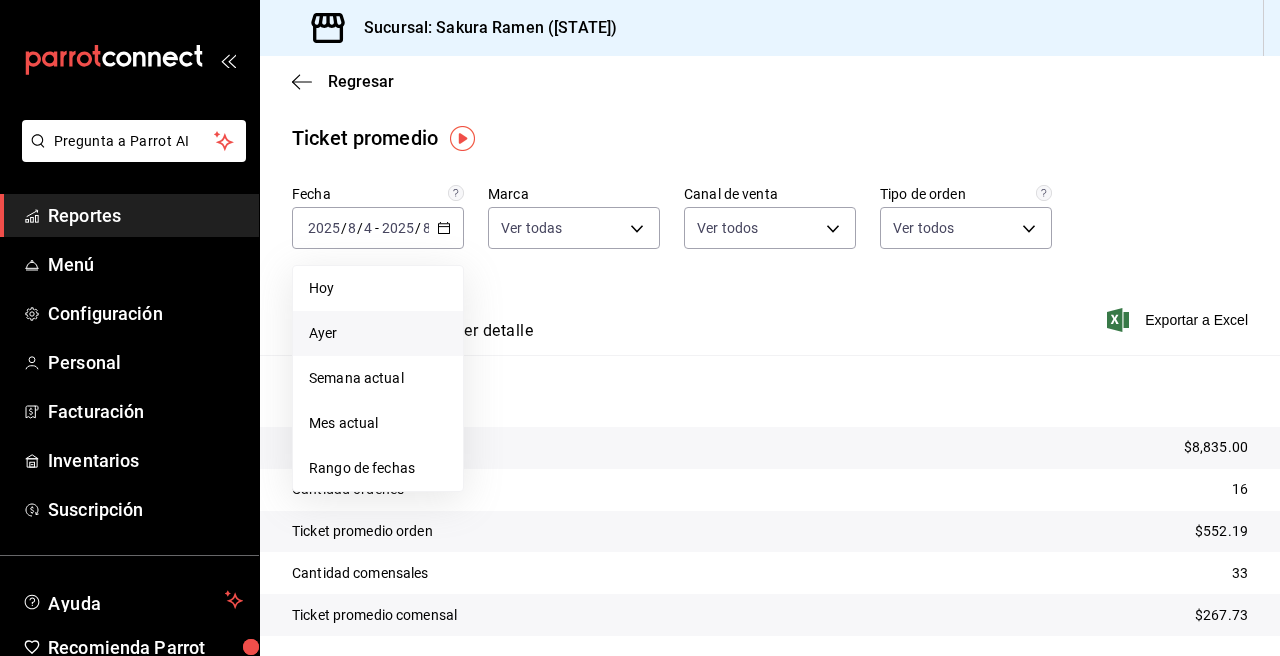 click on "Ayer" at bounding box center (378, 333) 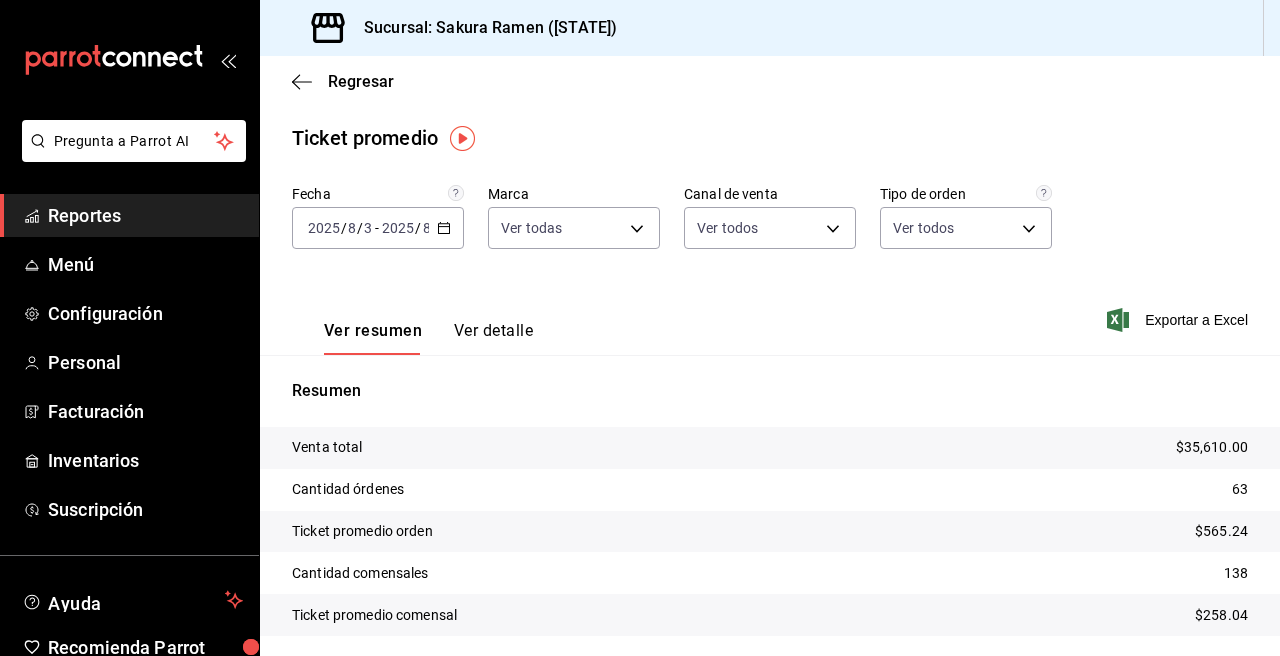 click on "2025" at bounding box center [398, 228] 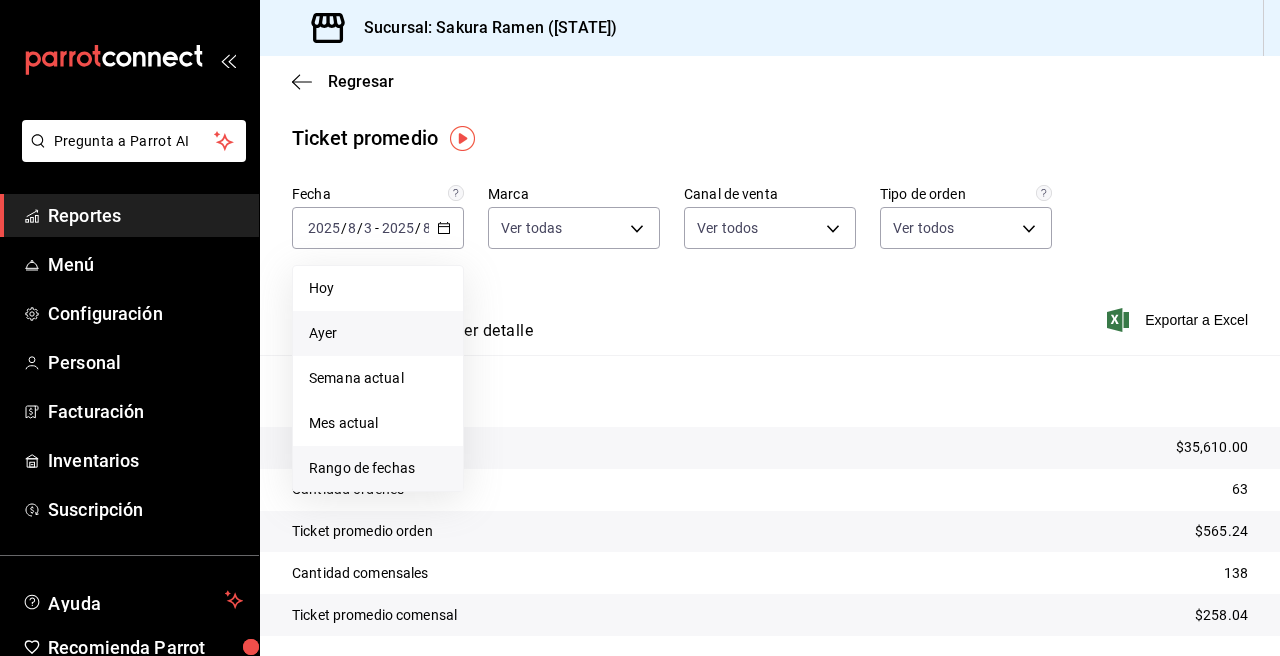 click on "Rango de fechas" at bounding box center (378, 468) 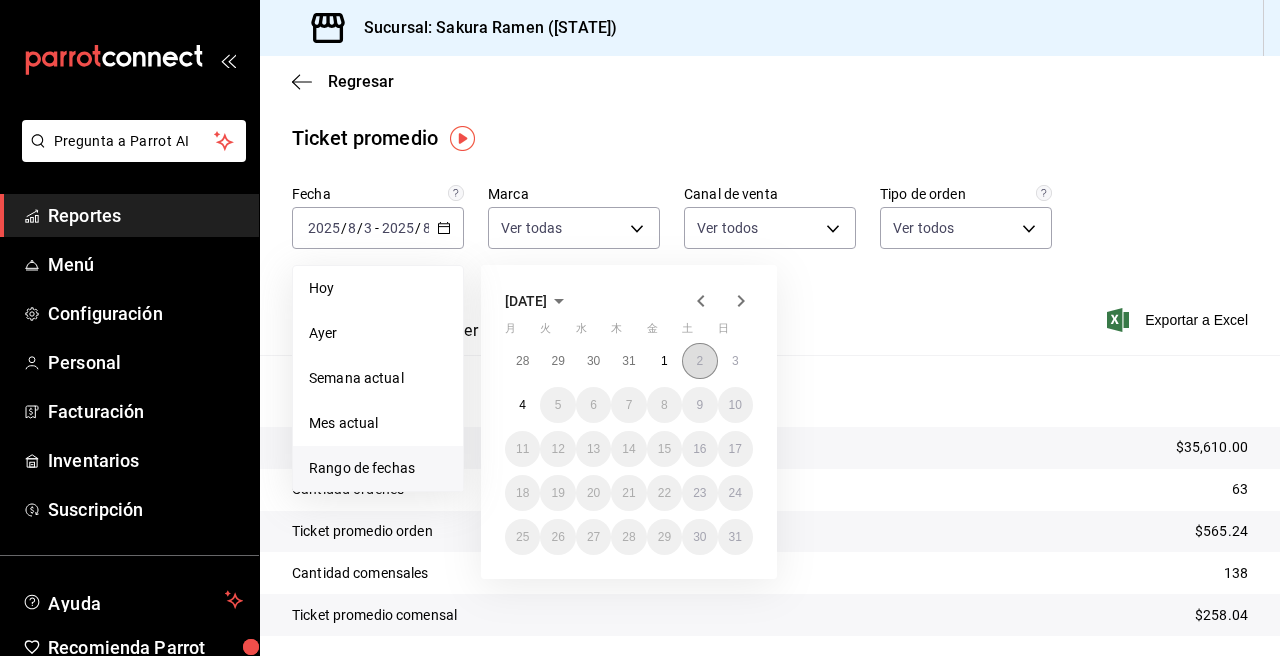 click on "2" at bounding box center (699, 361) 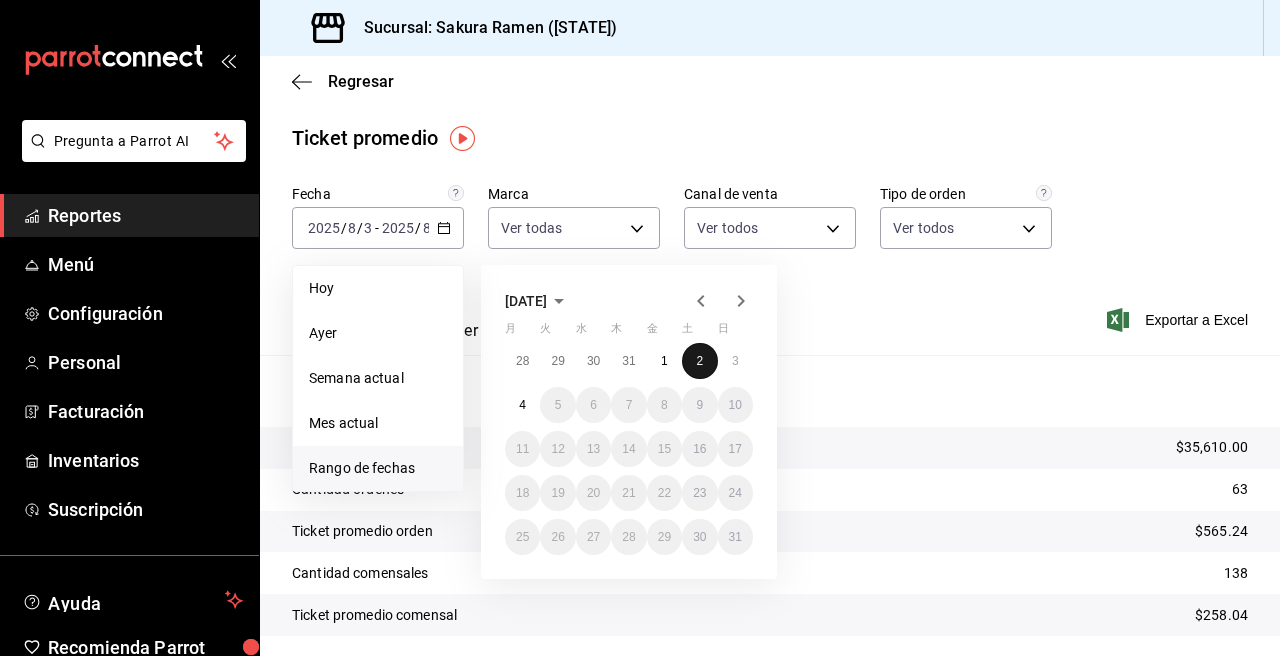 click on "2" at bounding box center [699, 361] 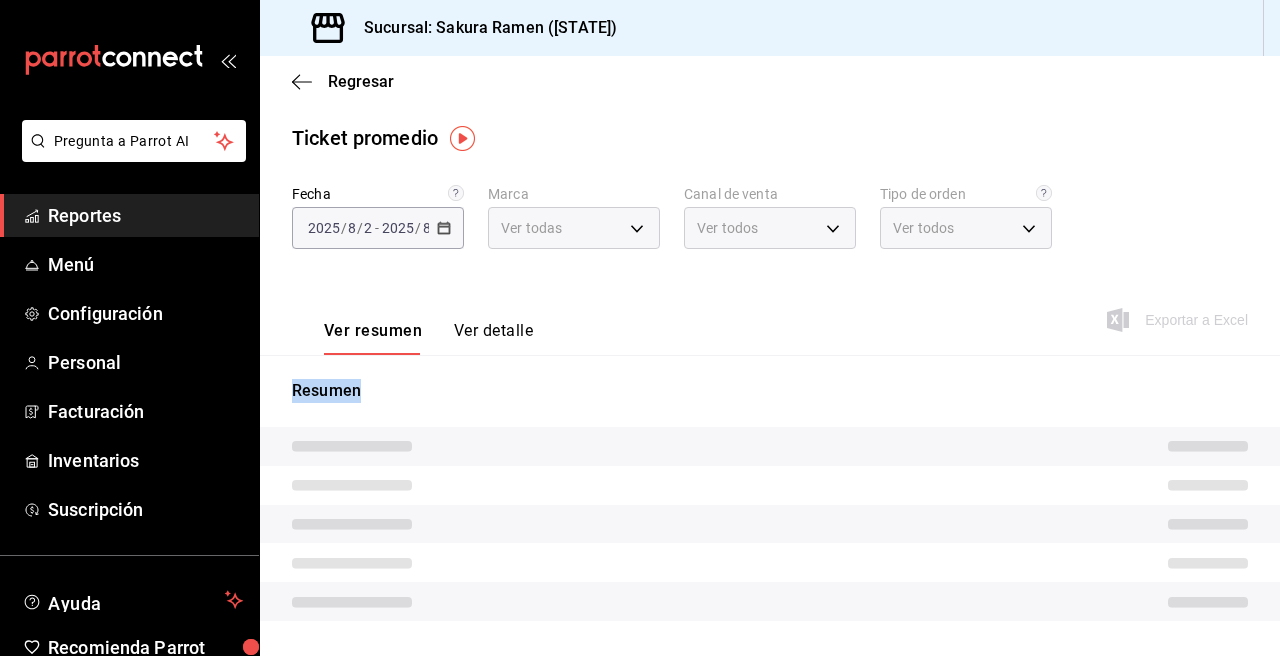 click on "Resumen" at bounding box center [770, 500] 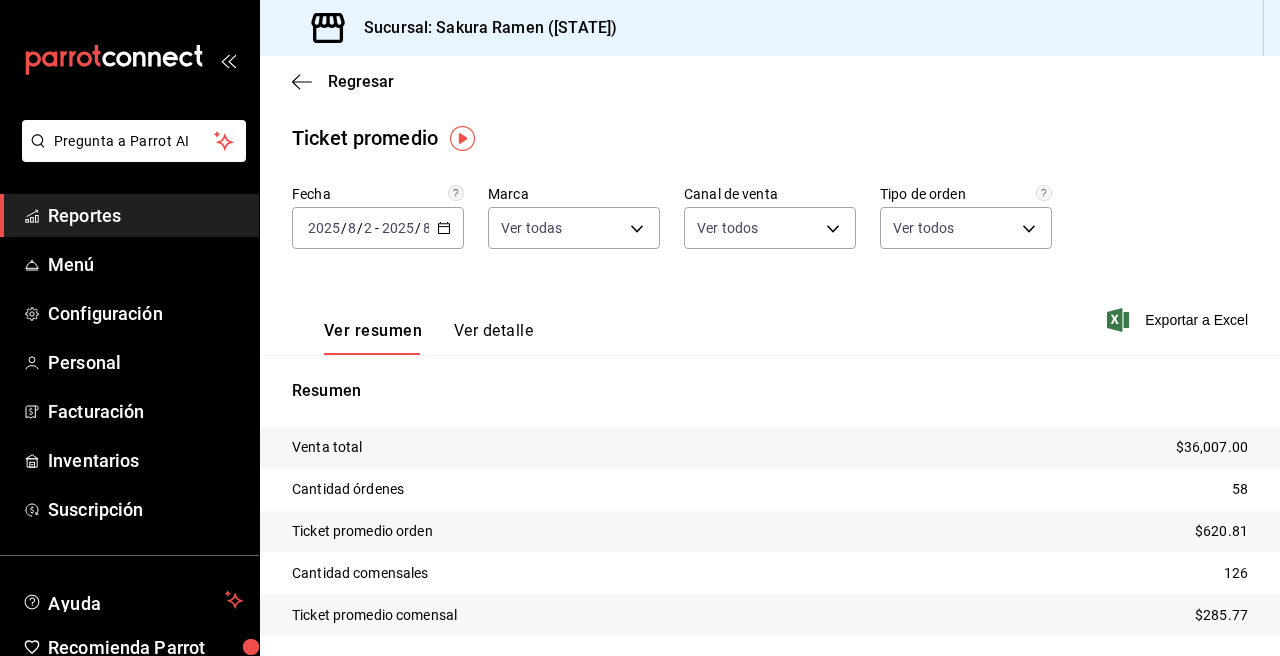 click on "8" at bounding box center [352, 228] 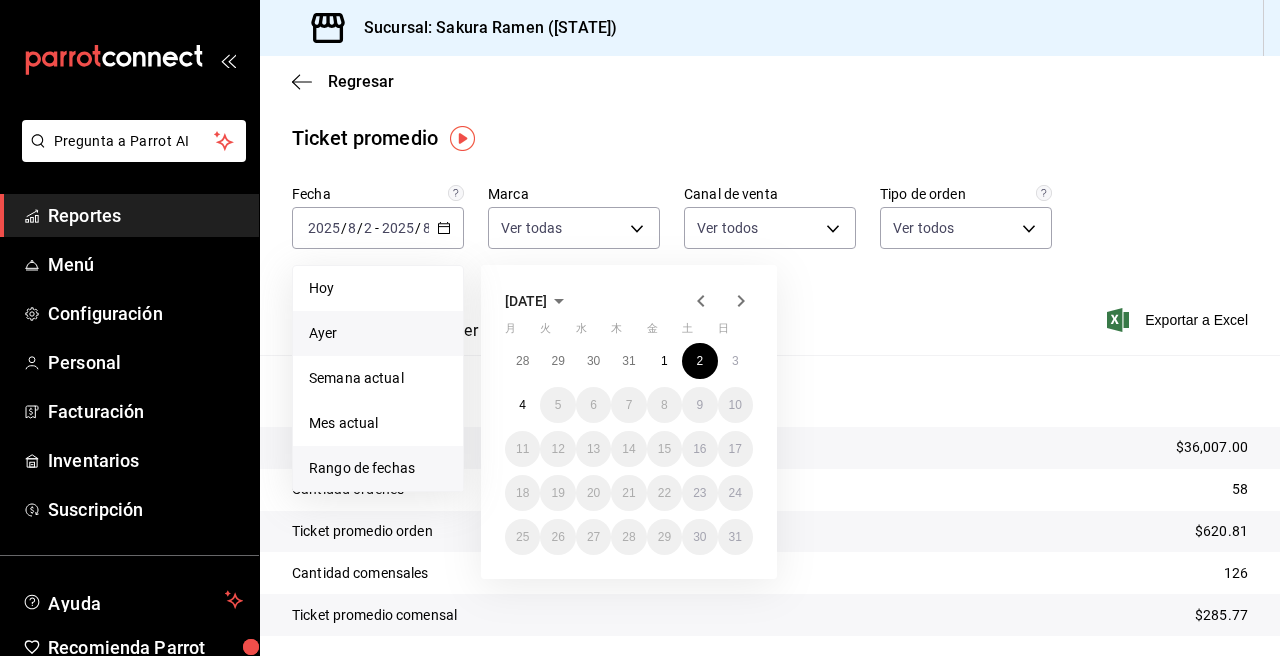 click on "Ayer" at bounding box center [378, 333] 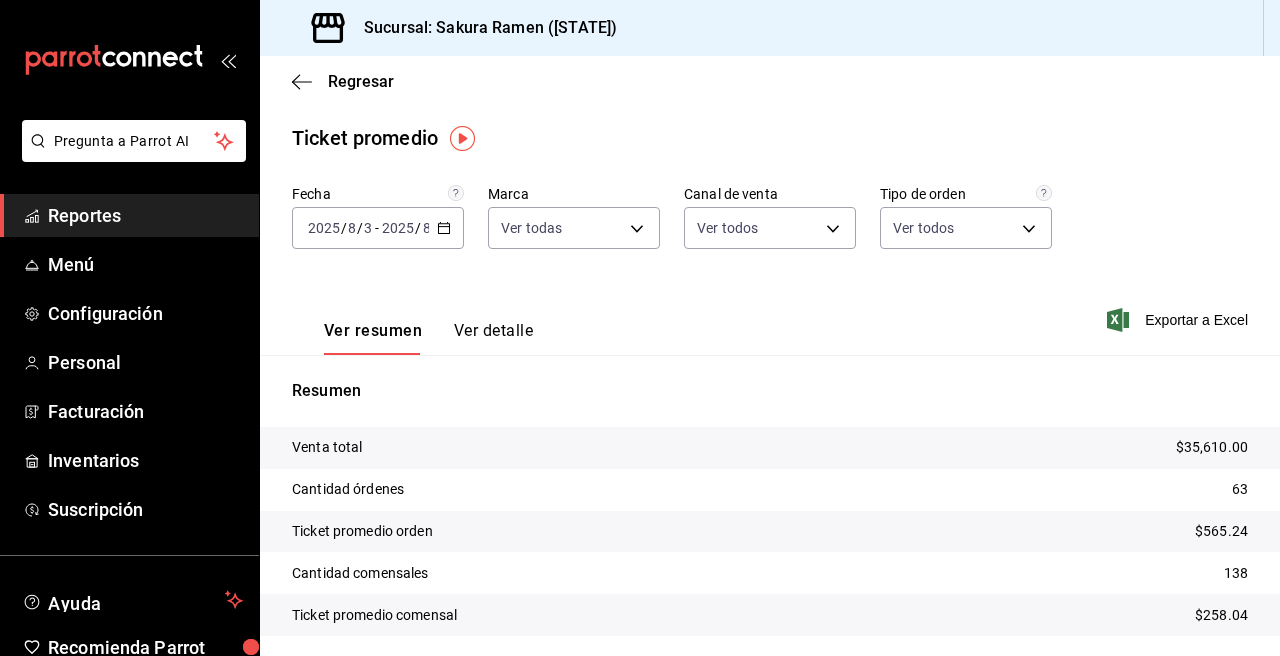 click on "2025" at bounding box center (398, 228) 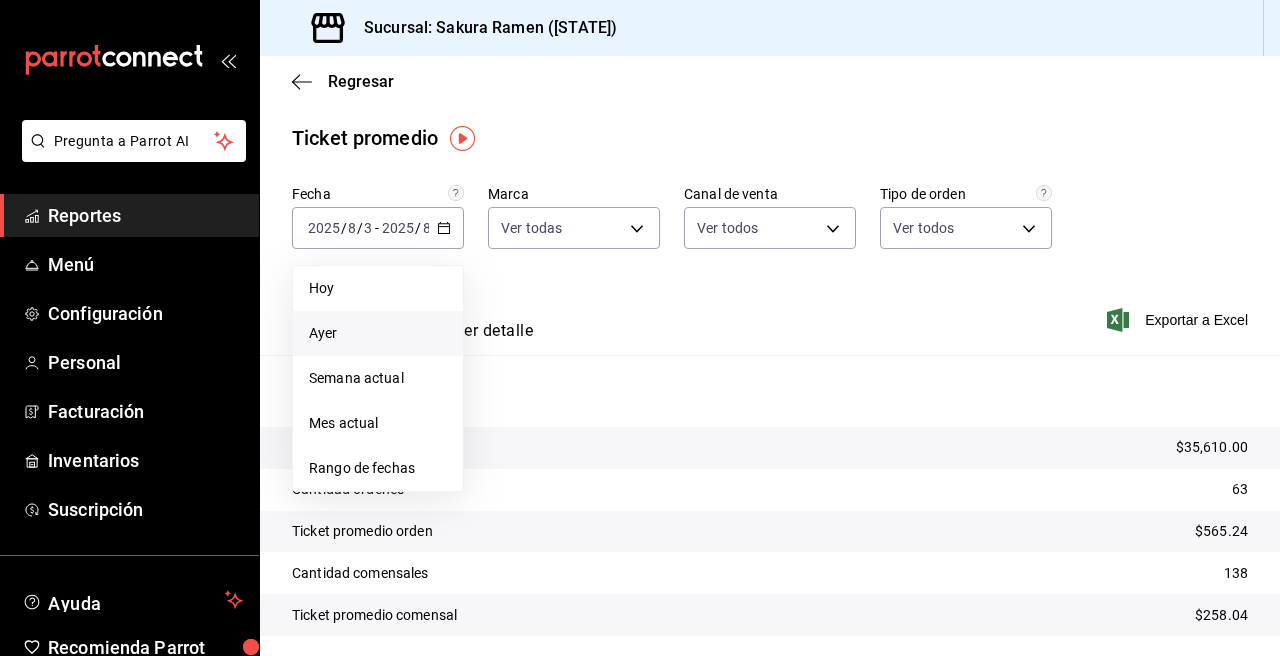 click on "Ayer" at bounding box center [378, 333] 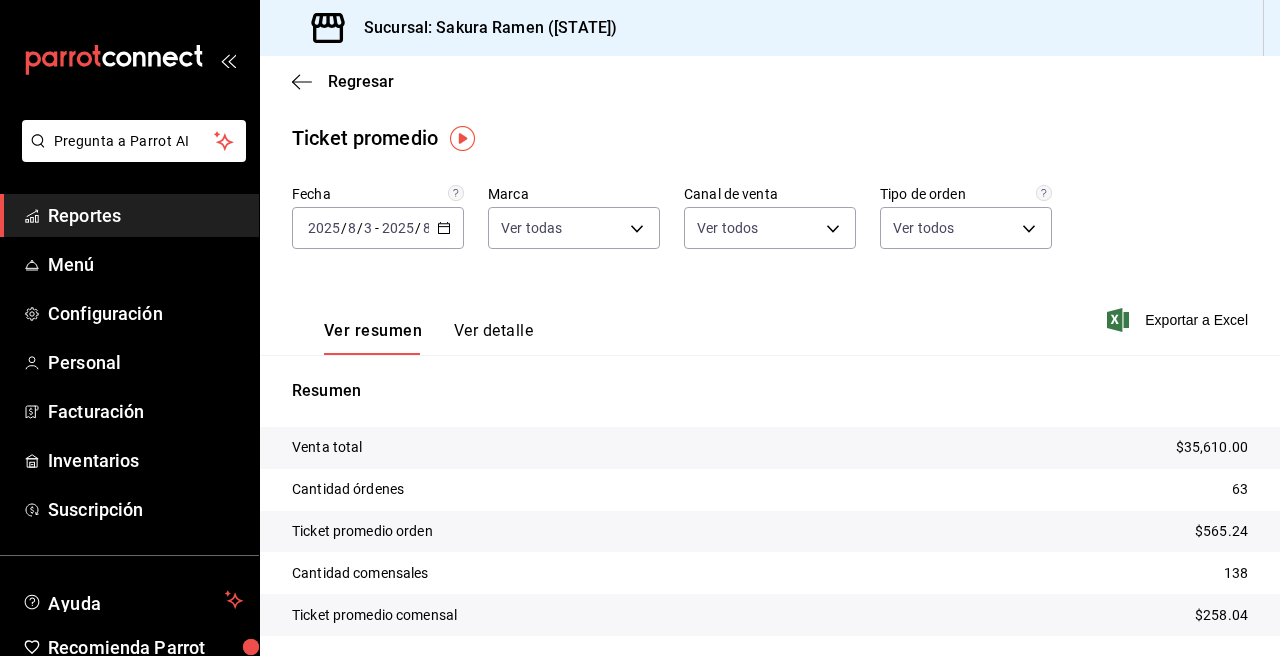 click on "Ver detalle" at bounding box center [493, 338] 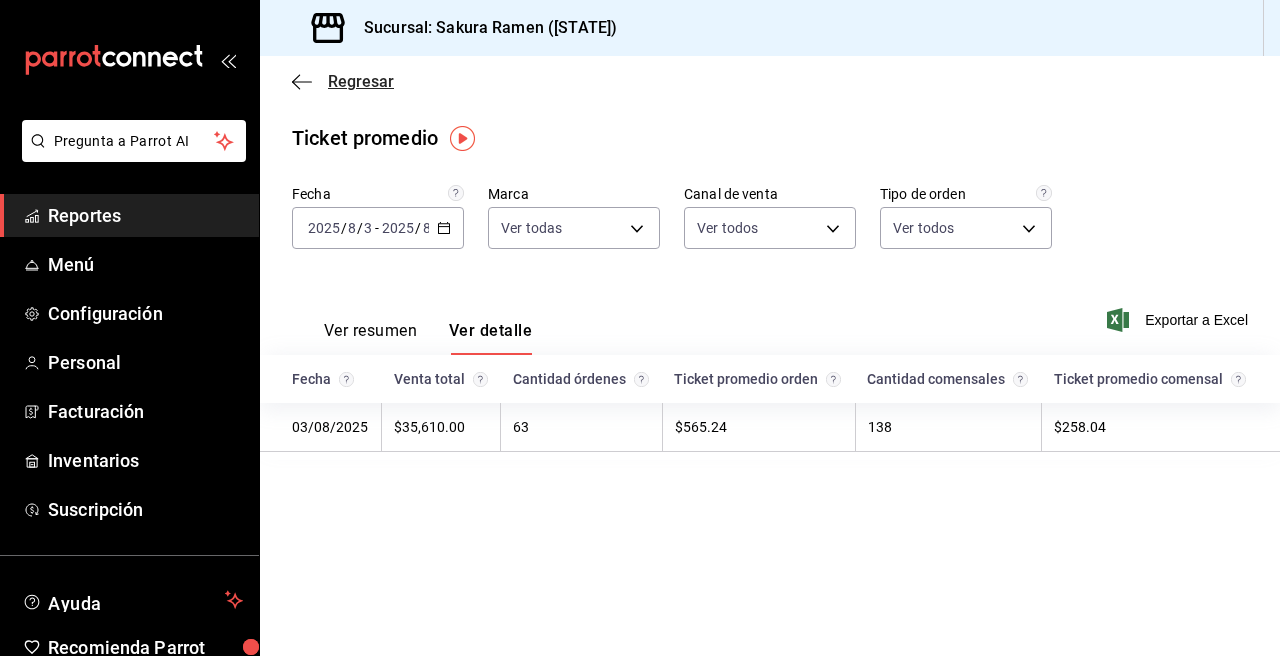 click 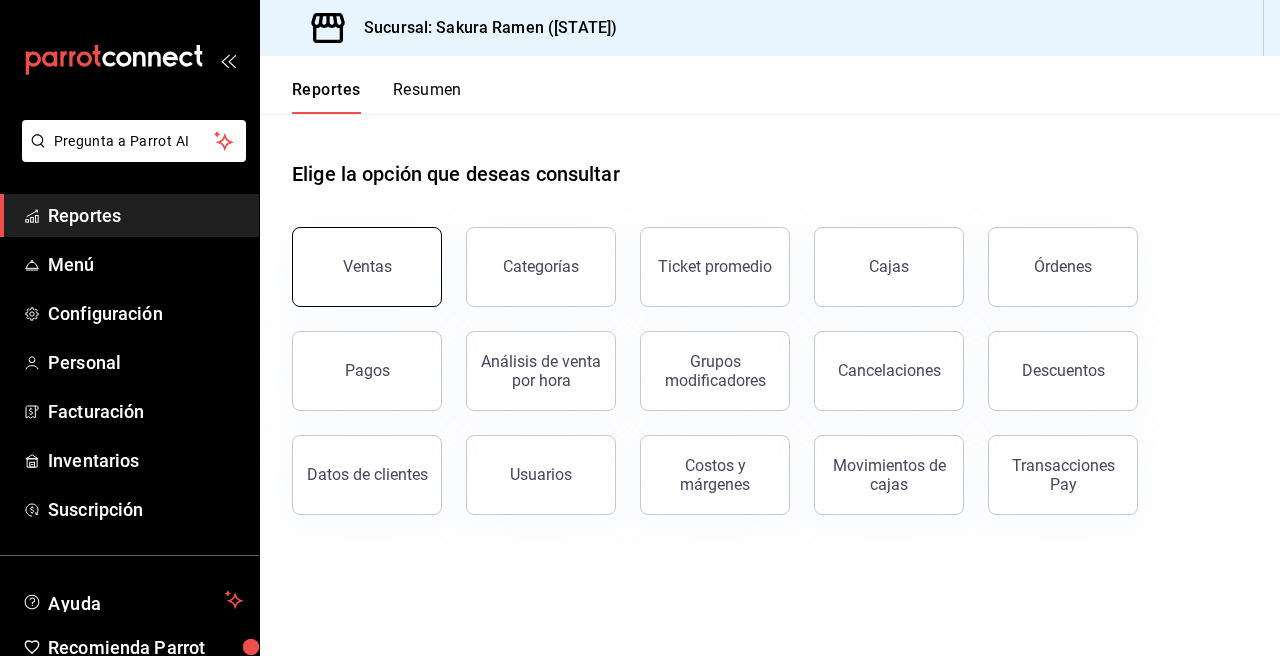 click on "Ventas" at bounding box center [367, 267] 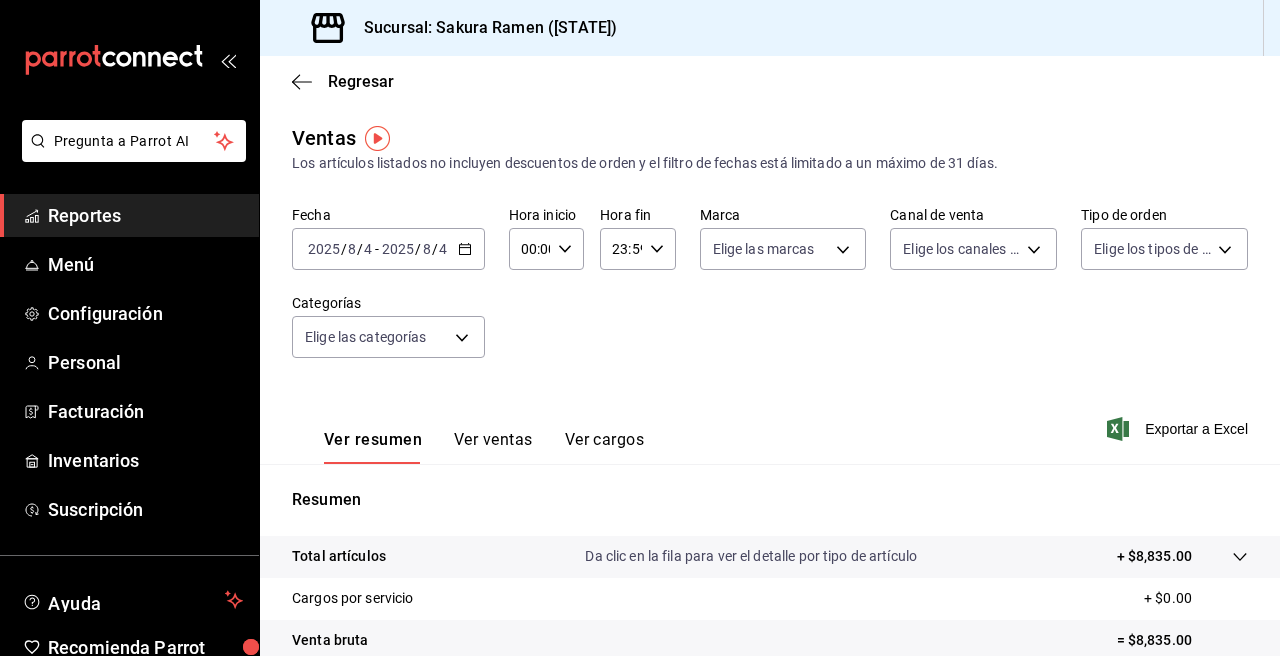 click on "Ver ventas" at bounding box center [493, 447] 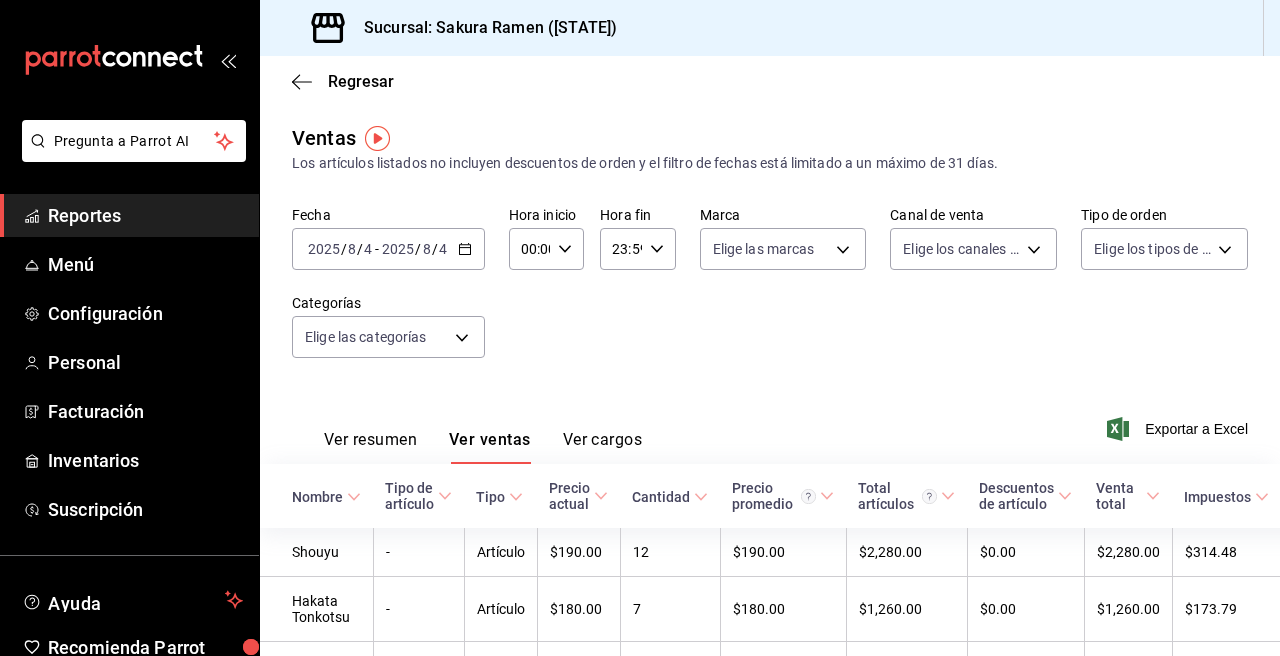 click on "4" at bounding box center [443, 249] 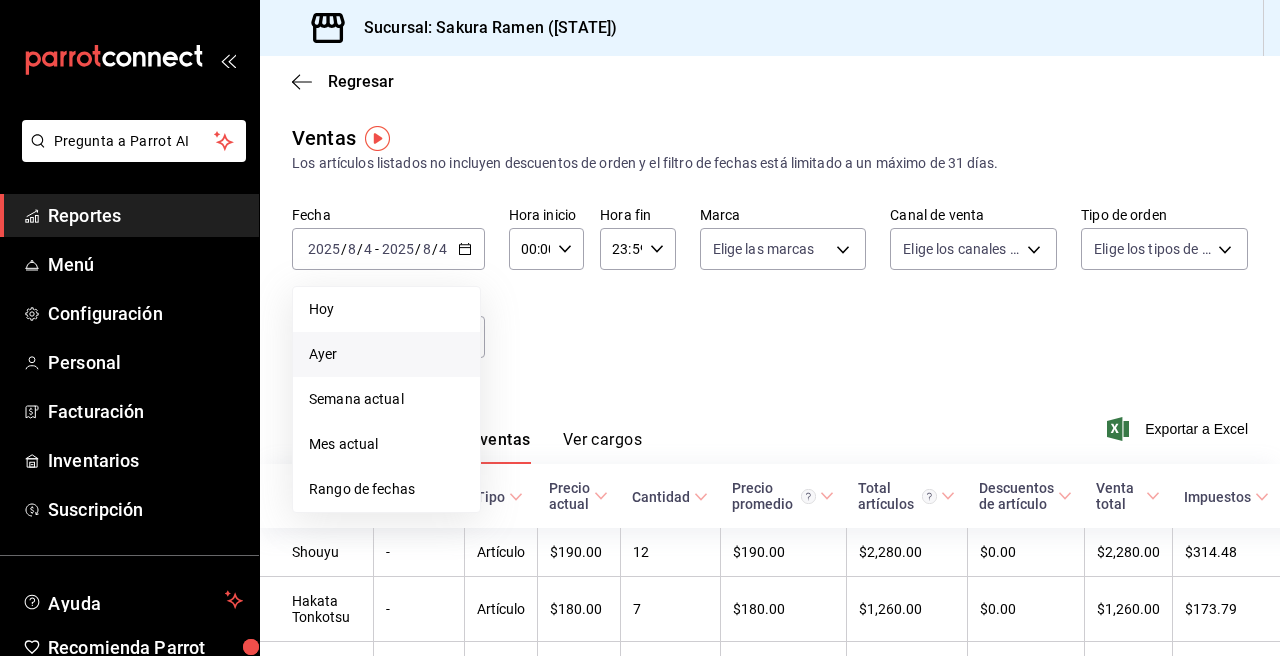 click on "Ayer" at bounding box center [386, 354] 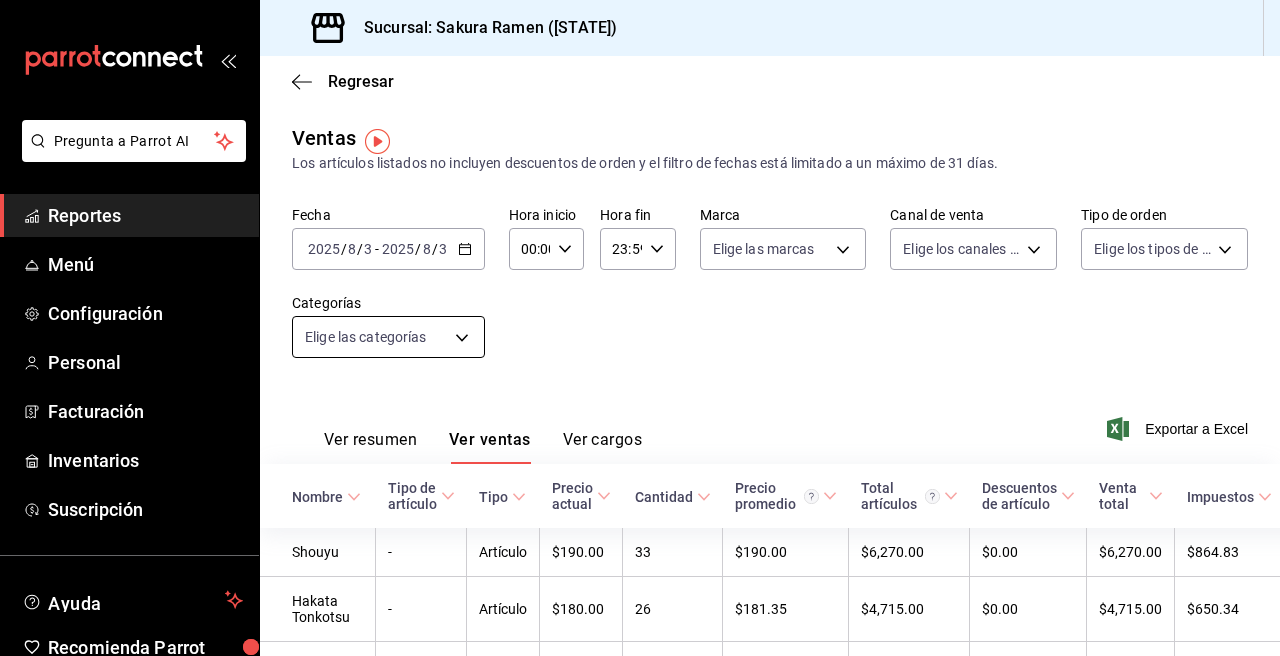 scroll, scrollTop: -1, scrollLeft: 0, axis: vertical 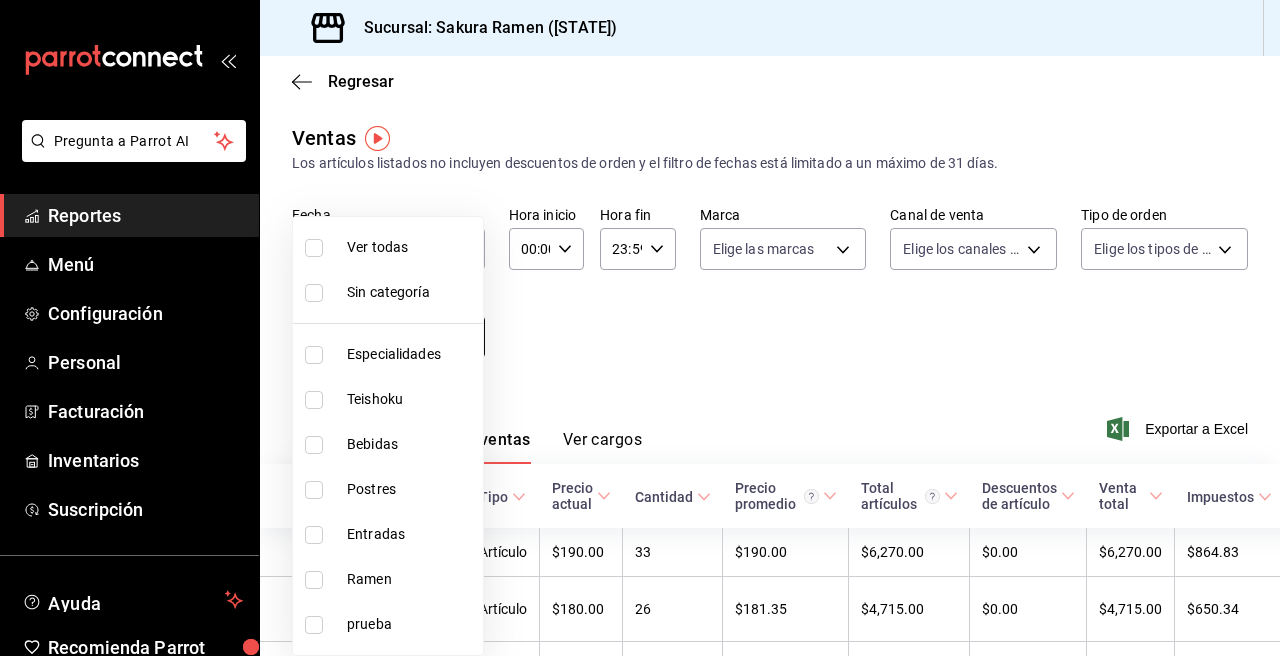 click on "Pregunta a Parrot AI Reportes   Menú   Configuración   Personal   Facturación   Inventarios   Suscripción   Ayuda Recomienda Parrot   [FIRST] [LAST]   Sugerir nueva función   Sucursal: Sakura Ramen ([STATE]) Regresar Ventas Los artículos listados no incluyen descuentos de orden y el filtro de fechas está limitado a un máximo de 31 días. Fecha [DATE] [DATE] - [DATE] [DATE] Hora inicio 00:00 Hora inicio Hora fin 23:59 Hora fin Marca Elige las marcas Canal de venta Elige los canales de venta Tipo de orden Elige los tipos de orden Categorías Elige las categorías Ver resumen Ver ventas Ver cargos Exportar a Excel Nombre Tipo de artículo Tipo Precio actual Cantidad Precio promedio   Total artículos   Descuentos de artículo Venta total Impuestos Venta neta Shouyu - Artículo $190.00 33 $190.00 $6,270.00 $0.00 $6,270.00 $864.83 $5,405.17 Hakata Tonkotsu - Artículo $180.00 26 $181.35 $4,715.00 $0.00 $4,715.00 $650.34 $4,064.66 Karamiso - Artículo $200.00 20 $211.75 $4,235.00 - 26" at bounding box center [640, 328] 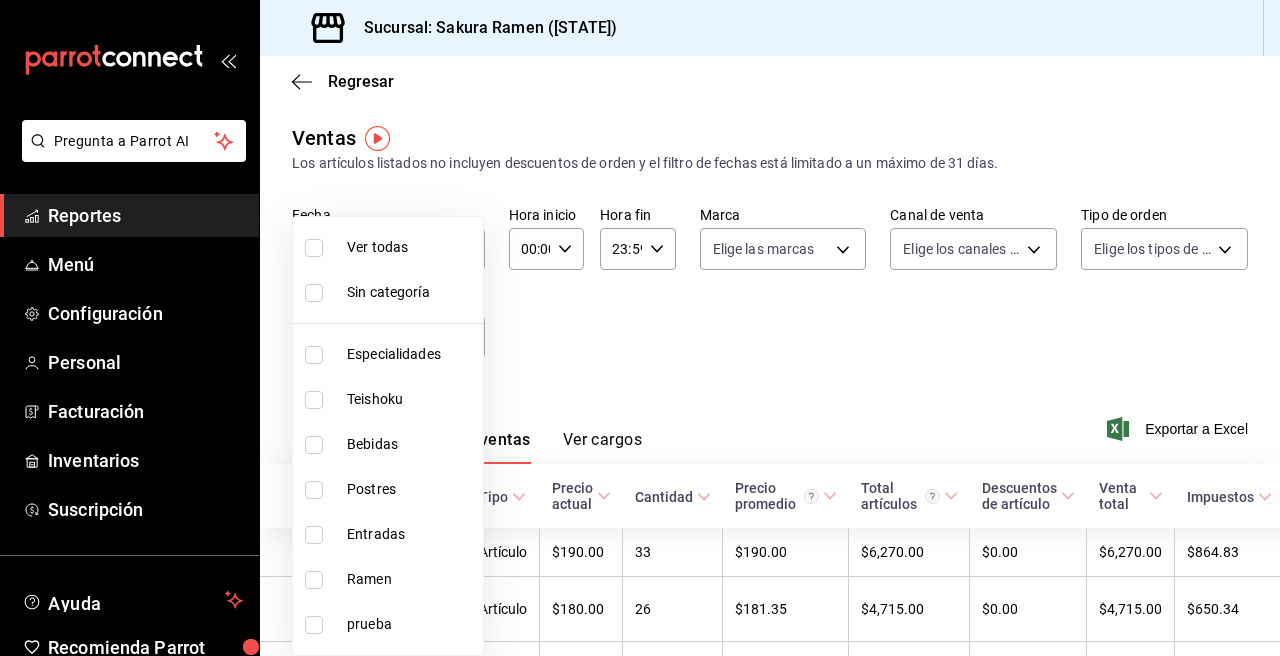 click on "Teishoku" at bounding box center (411, 399) 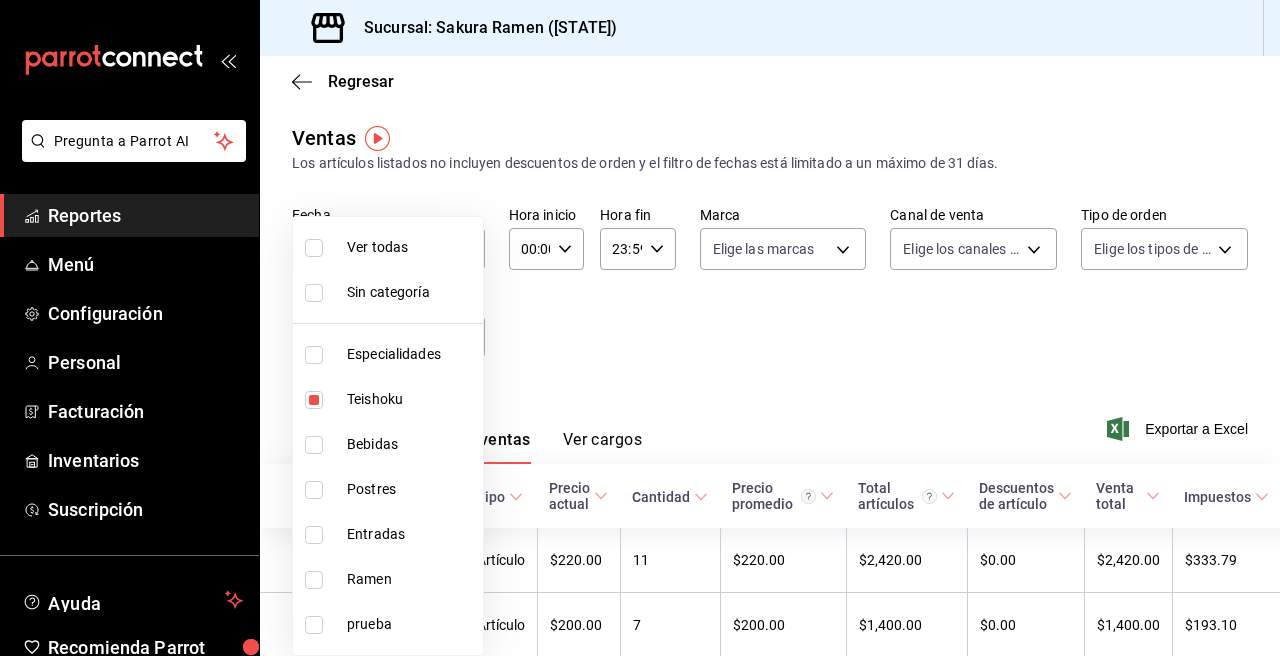 click on "Teishoku" at bounding box center [411, 399] 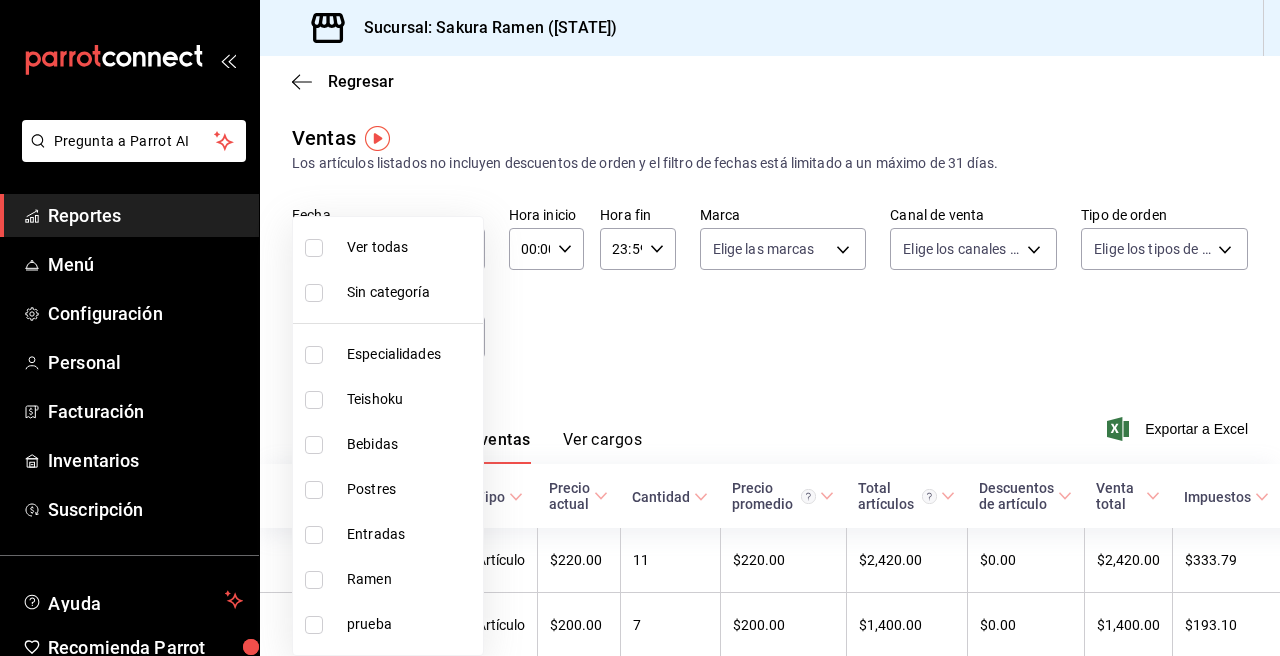 type 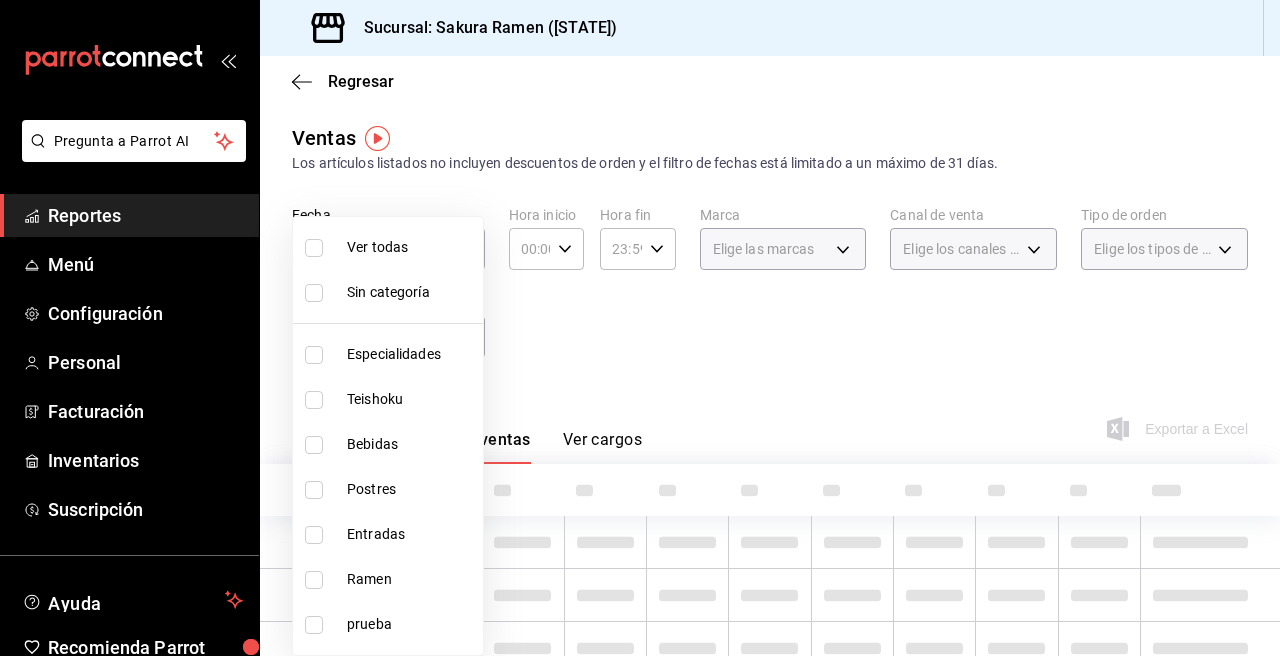 click on "Bebidas" at bounding box center [411, 444] 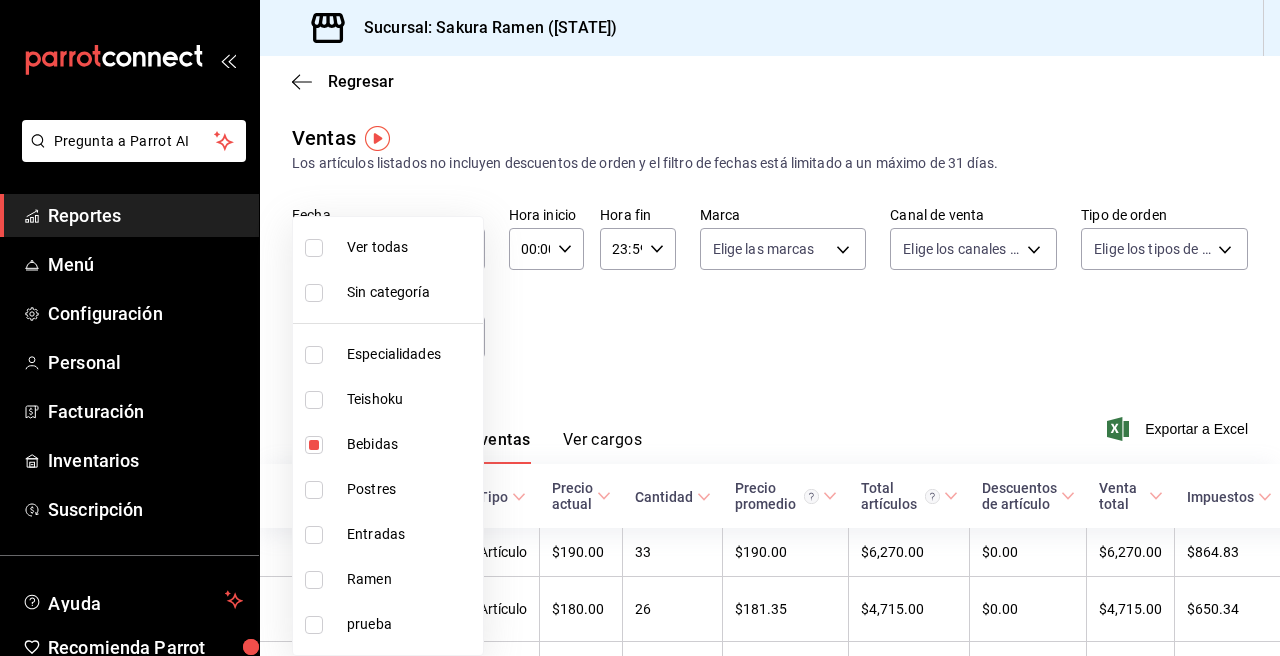 type on "a96102dc-6fdb-4e1e-bc25-0303fa0760da" 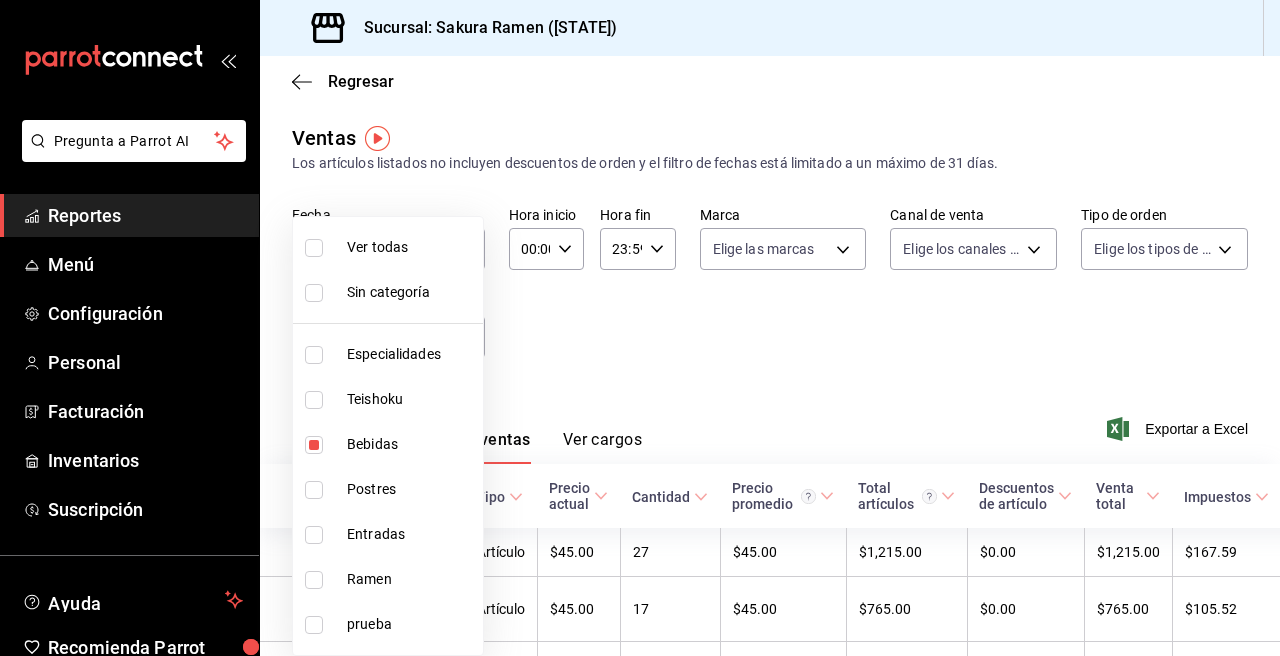 click at bounding box center (640, 328) 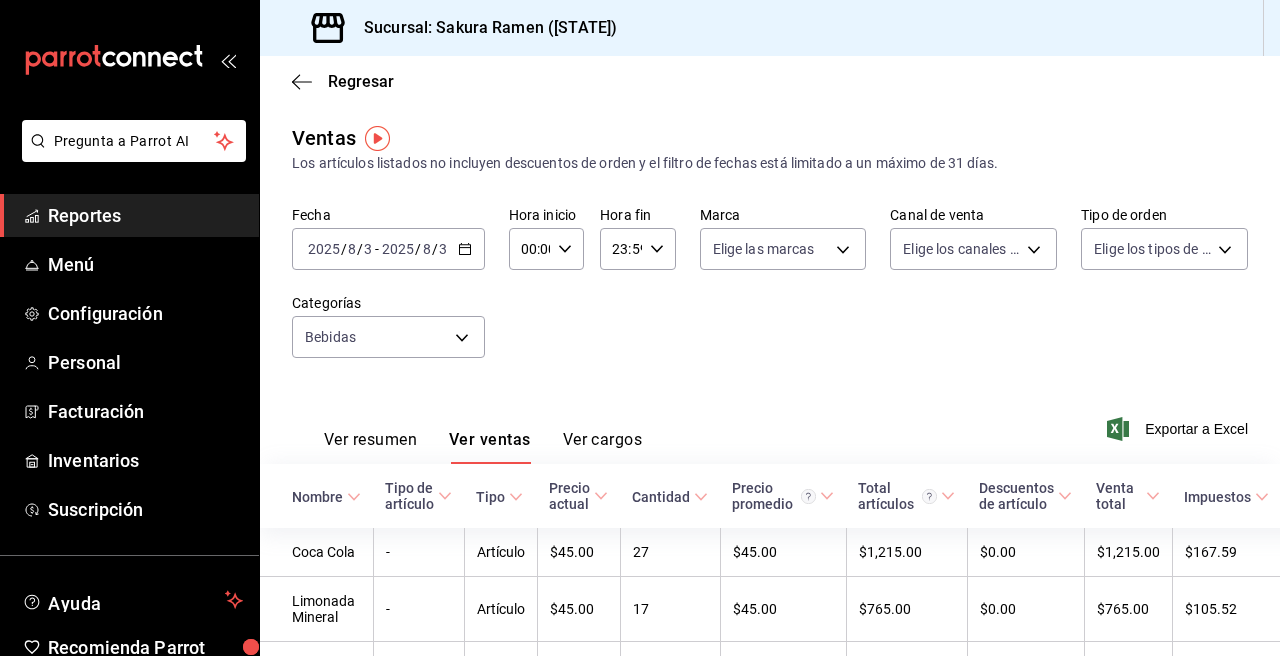 click 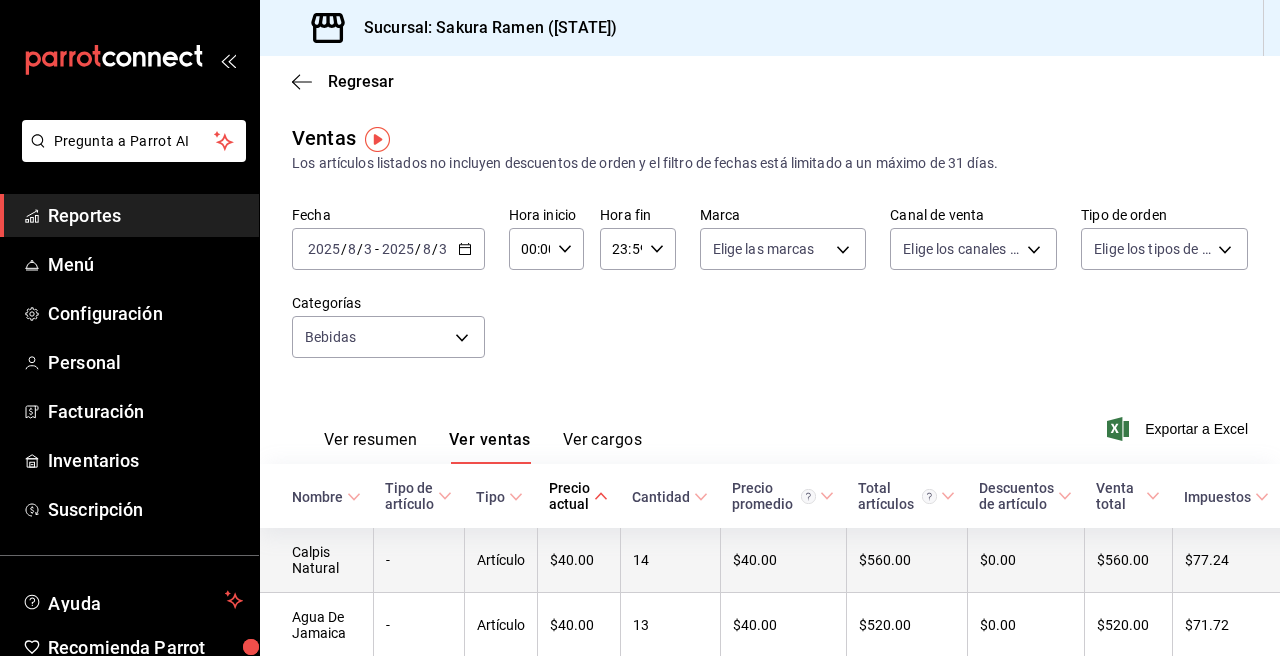 scroll, scrollTop: 0, scrollLeft: 0, axis: both 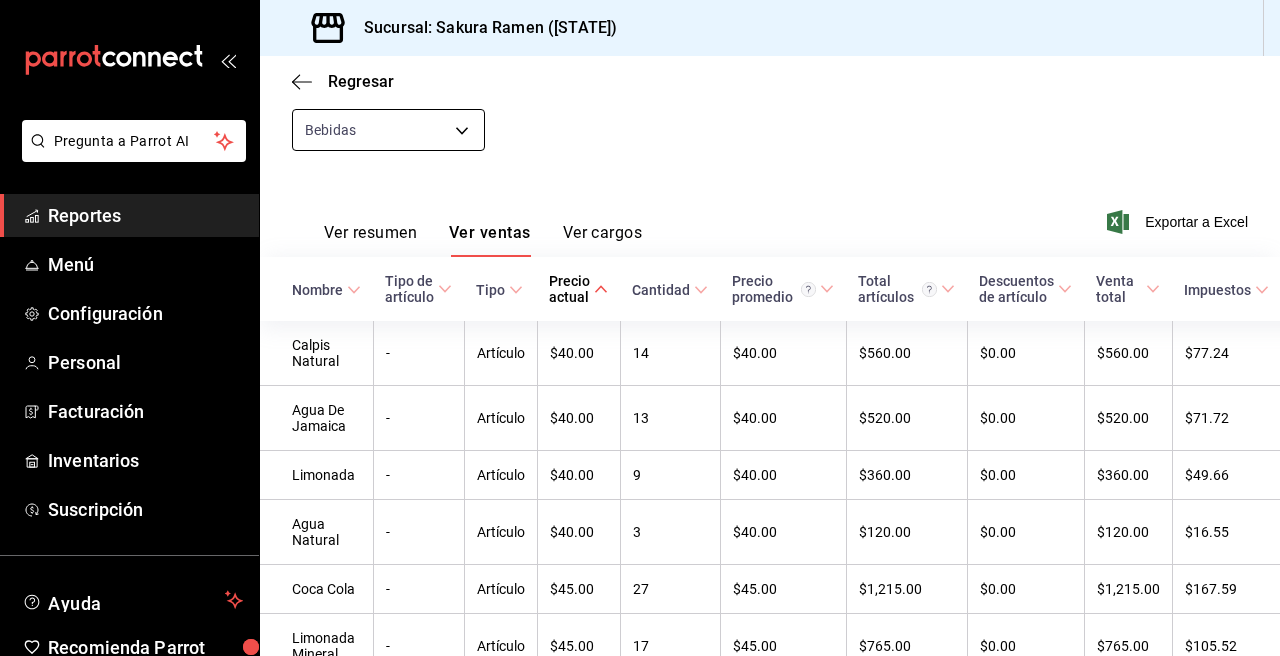 click on "Pregunta a Parrot AI Reportes   Menú   Configuración   Personal   Facturación   Inventarios   Suscripción   Ayuda Recomienda Parrot   [FIRST] [LAST]   Sugerir nueva función   Sucursal: Sakura Ramen ([STATE]) Regresar Ventas Los artículos listados no incluyen descuentos de orden y el filtro de fechas está limitado a un máximo de 31 días. Fecha [DATE] [DATE] - [DATE] [DATE] Hora inicio 00:00 Hora inicio Hora fin 23:59 Hora fin Marca Elige las marcas Canal de venta Elige los canales de venta Tipo de orden Elige los tipos de orden Categorías Bebidas [UUID] Ver resumen Ver ventas Ver cargos Exportar a Excel Nombre Tipo de artículo Tipo Precio actual Cantidad Precio promedio   Total artículos   Descuentos de artículo Venta total Impuestos Venta neta Calpis Natural - Artículo $40.00 14 $40.00 $560.00 $0.00 $560.00 $77.24 $482.76 Agua De Jamaica - Artículo $40.00 13 $40.00 $520.00 $0.00 $520.00 $71.72 $448.28 Limonada - Artículo $40.00 9 $40.00 - 3" at bounding box center (640, 328) 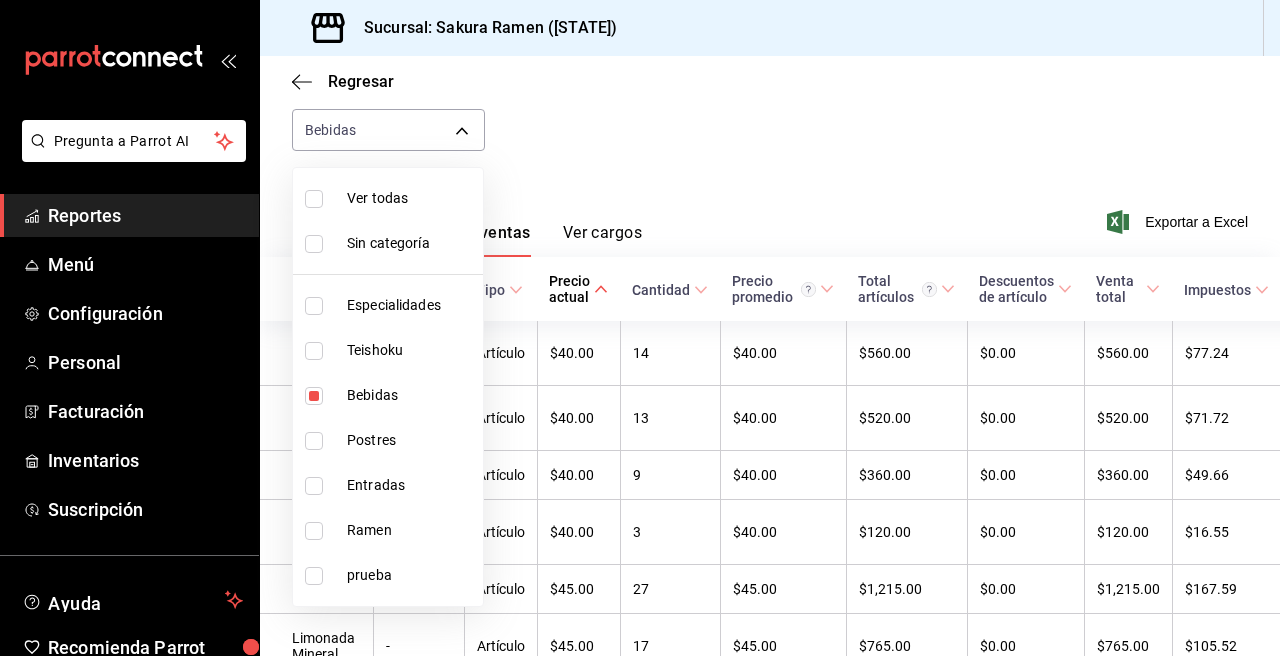click on "Bebidas" at bounding box center (411, 395) 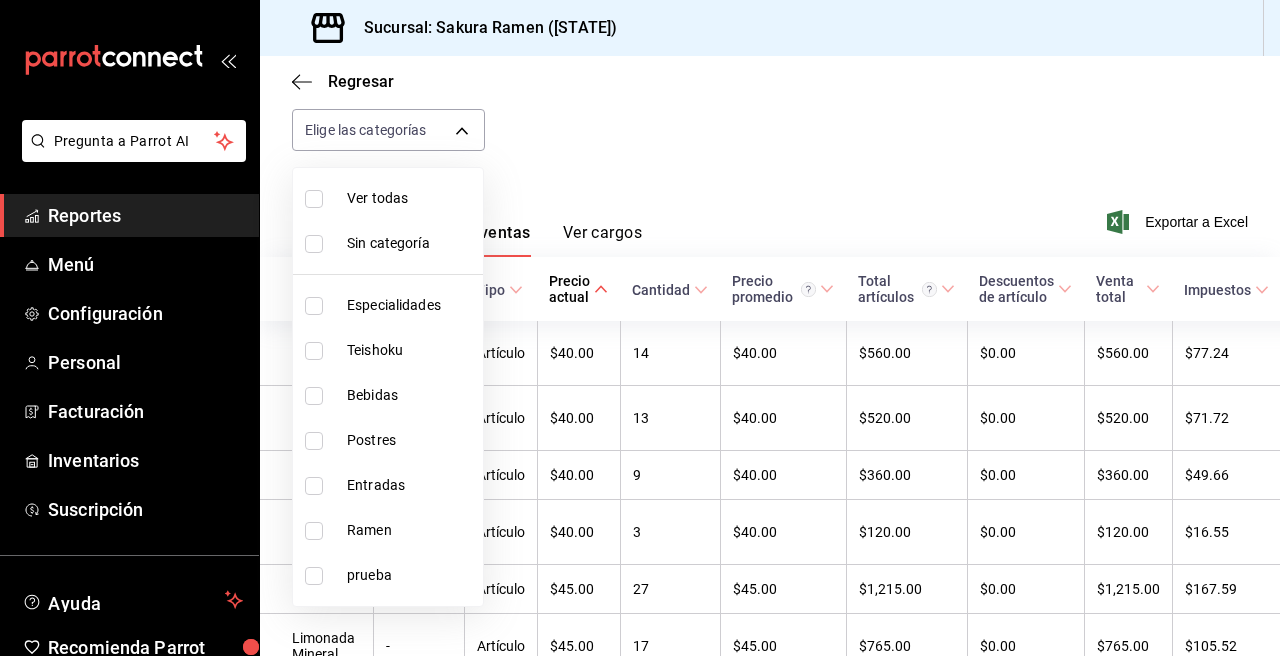 type 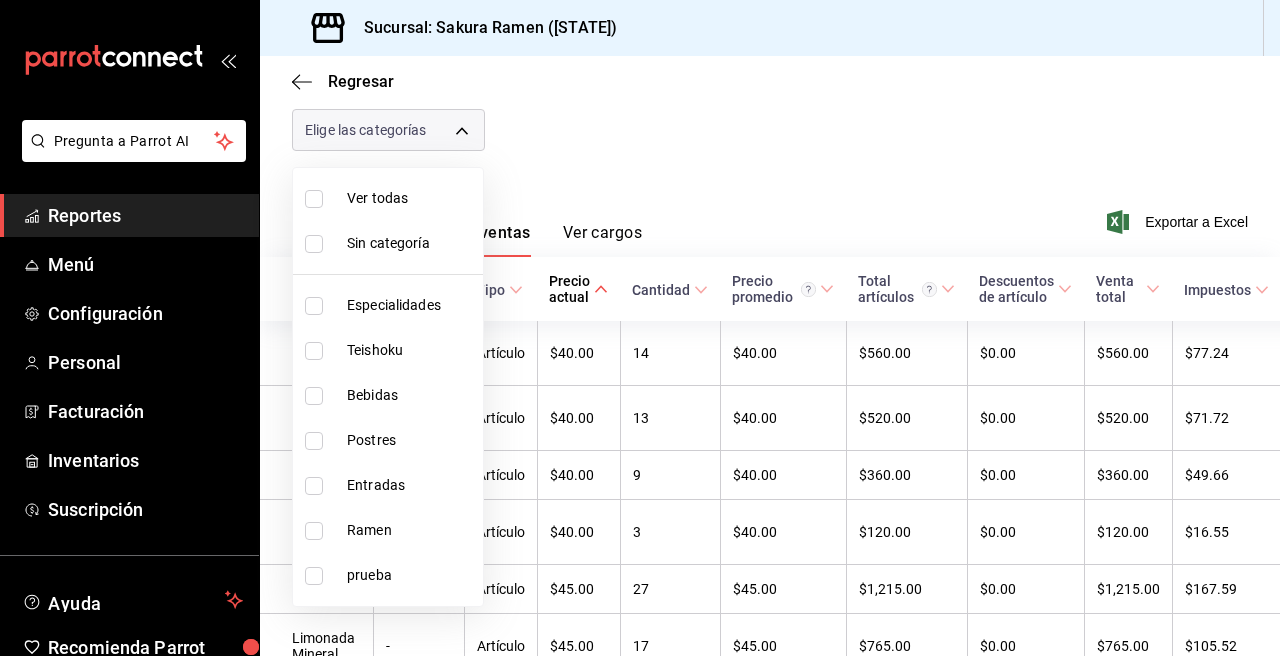 scroll, scrollTop: 83, scrollLeft: 0, axis: vertical 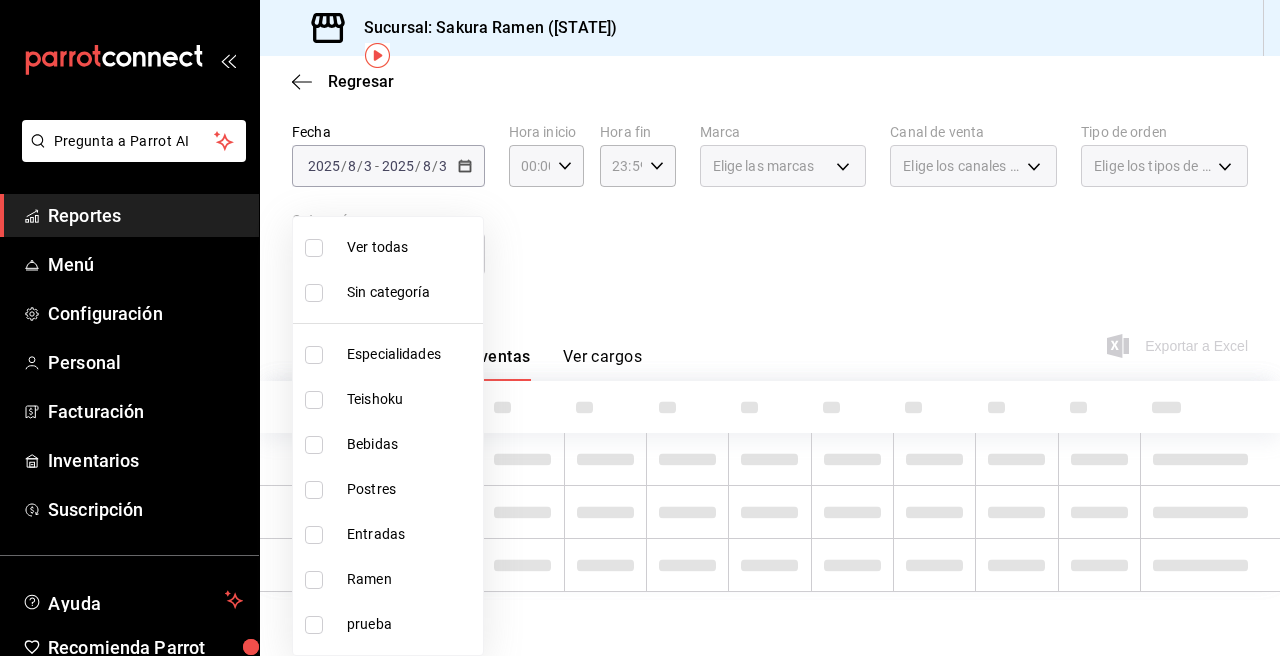click on "Bebidas" at bounding box center [411, 444] 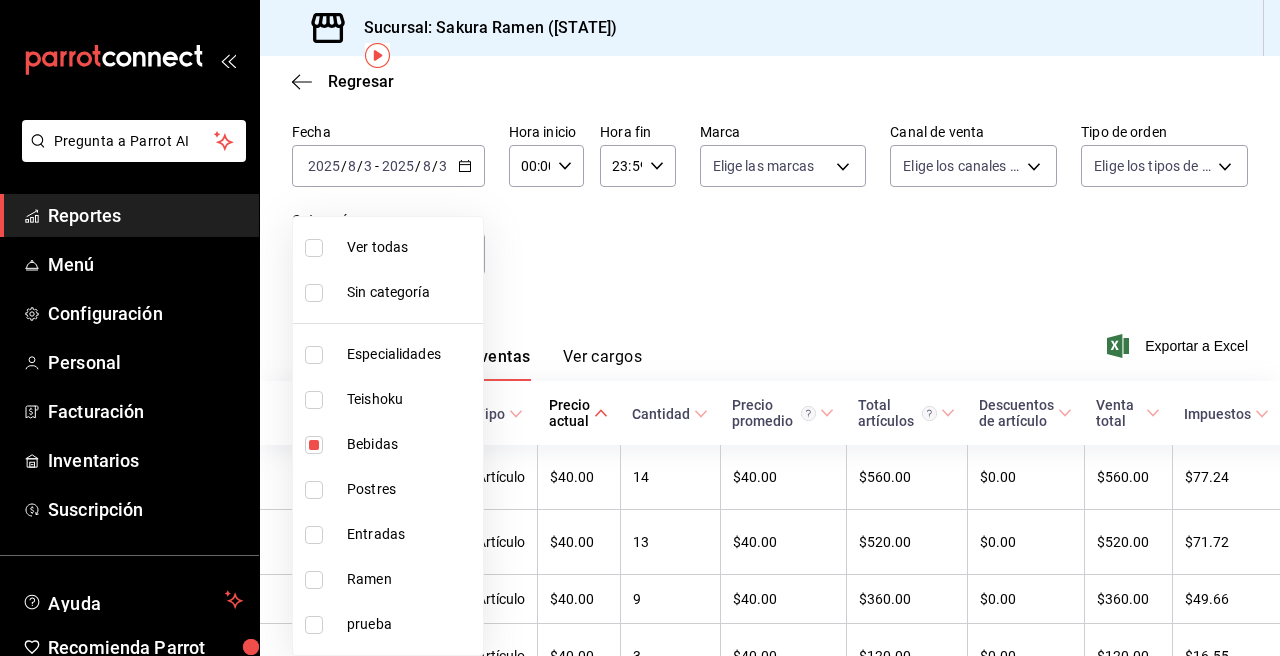 click at bounding box center [640, 328] 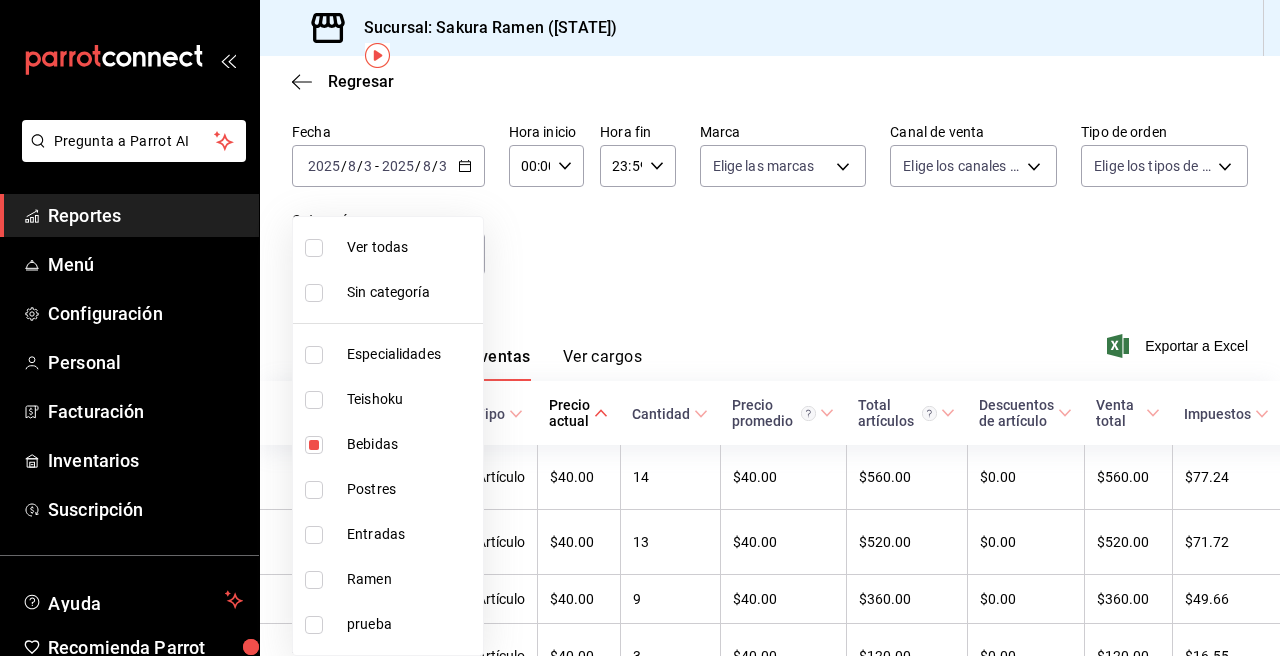 click on "Pregunta a Parrot AI Reportes   Menú   Configuración   Personal   Facturación   Inventarios   Suscripción   Ayuda Recomienda Parrot   [FIRST] [LAST]   Sugerir nueva función   Sucursal: Sakura Ramen ([STATE]) Regresar Ventas Los artículos listados no incluyen descuentos de orden y el filtro de fechas está limitado a un máximo de 31 días. Fecha [DATE] [DATE] - [DATE] [DATE] Hora inicio 00:00 Hora inicio Hora fin 23:59 Hora fin Marca Elige las marcas Canal de venta Elige los canales de venta Tipo de orden Elige los tipos de orden Categorías Bebidas [UUID] Ver resumen Ver ventas Ver cargos Exportar a Excel Nombre Tipo de artículo Tipo Precio actual Cantidad Precio promedio   Total artículos   Descuentos de artículo Venta total Impuestos Venta neta Calpis Natural - Artículo $40.00 14 $40.00 $560.00 $0.00 $560.00 $77.24 $482.76 Agua De Jamaica - Artículo $40.00 13 $40.00 $520.00 $0.00 $520.00 $71.72 $448.28 Limonada - Artículo $40.00 9 $40.00 - 3" at bounding box center [640, 328] 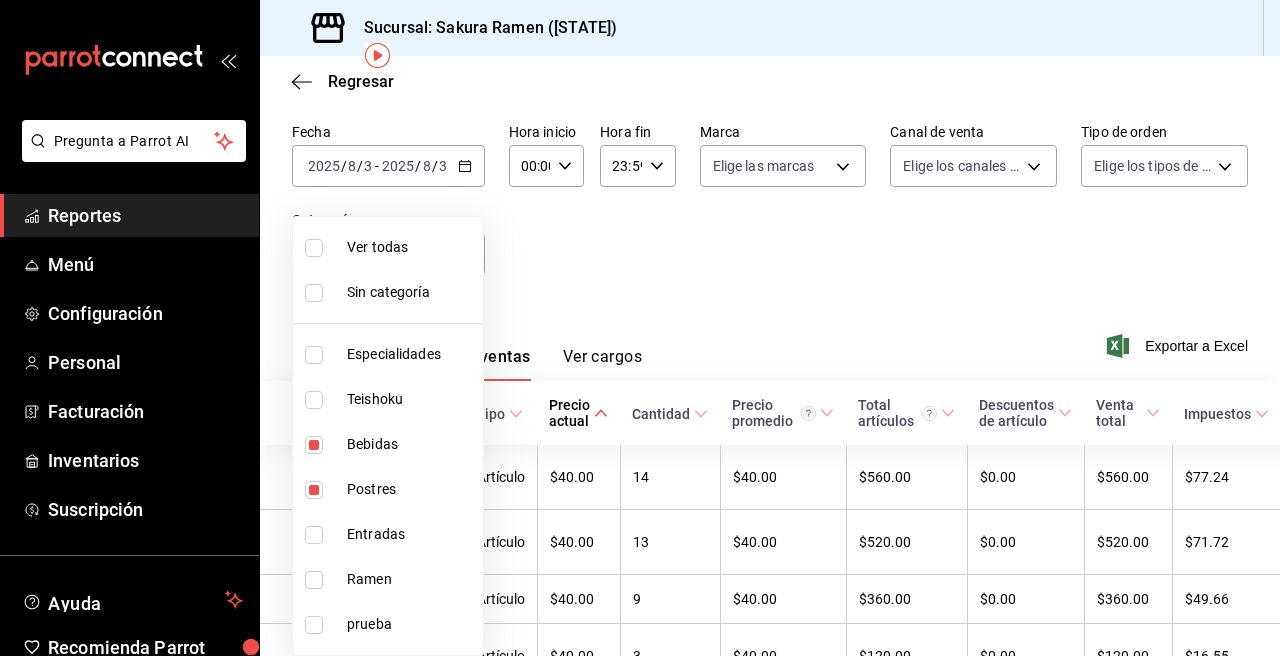 click on "Bebidas" at bounding box center (411, 444) 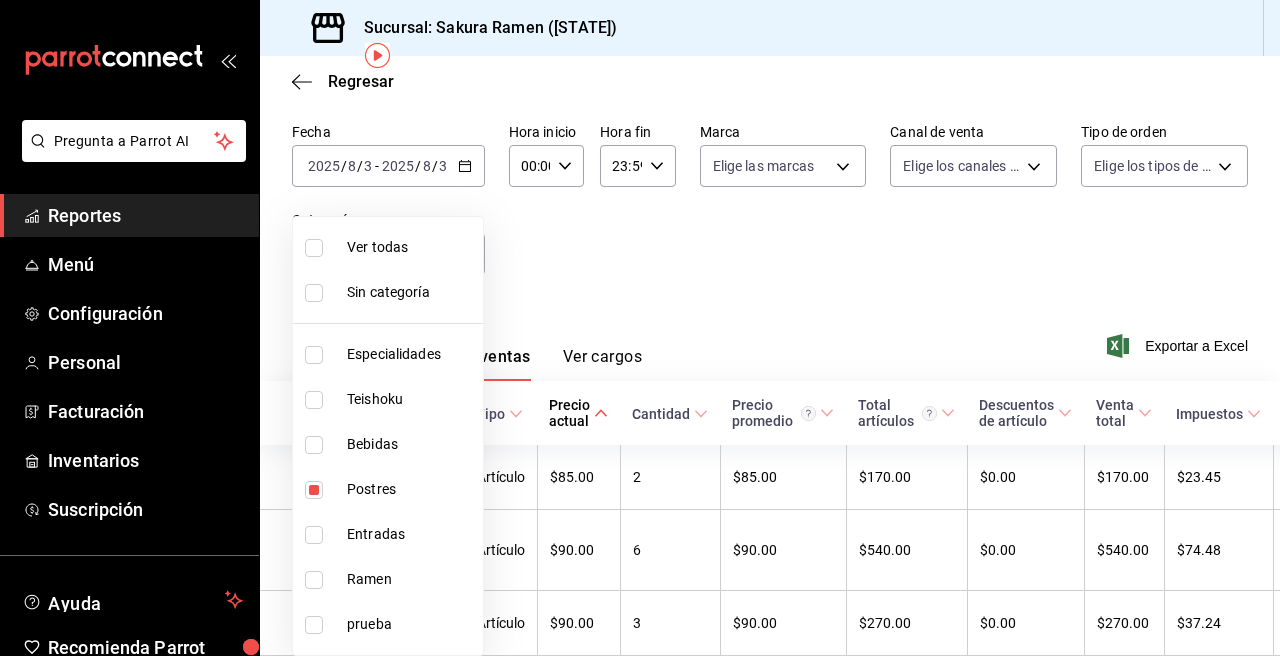 click at bounding box center (640, 328) 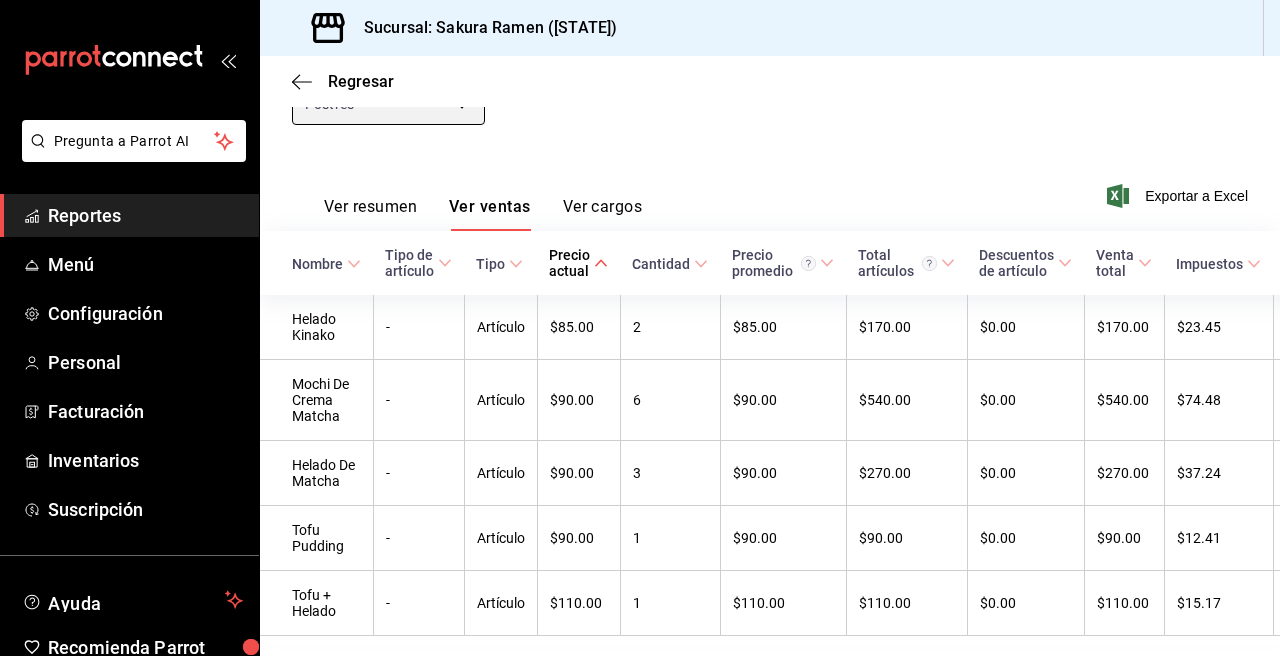 scroll, scrollTop: 229, scrollLeft: 0, axis: vertical 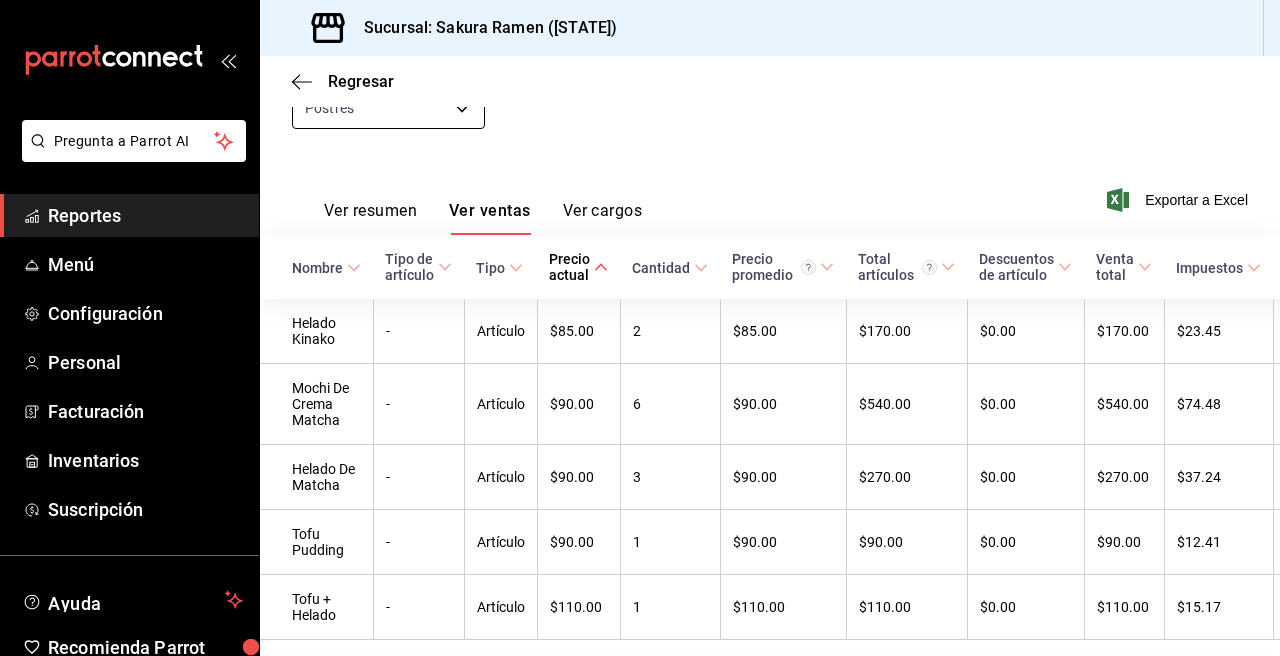 click on "Pregunta a Parrot AI Reportes   Menú   Configuración   Personal   Facturación   Inventarios   Suscripción   Ayuda Recomienda Parrot   [FIRST] [LAST]   Sugerir nueva función   Sucursal: Sakura Ramen ([STATE]) Regresar Ventas Los artículos listados no incluyen descuentos de orden y el filtro de fechas está limitado a un máximo de 31 días. Fecha [DATE] [DATE] - [DATE] [DATE] Hora inicio 00:00 Hora inicio Hora fin 23:59 Hora fin Marca Elige las marcas Canal de venta Elige los canales de venta Tipo de orden Elige los tipos de orden Categorías Postres [UUID] Ver resumen Ver ventas Ver cargos Exportar a Excel Nombre Tipo de artículo Tipo Precio actual Cantidad Precio promedio   Total artículos   Descuentos de artículo Venta total Impuestos Venta neta Helado Kinako - Artículo $85.00 2 $85.00 $170.00 $0.00 $170.00 $23.45 $146.55 Mochi De Crema Matcha - Artículo $90.00 6 $90.00 $540.00 $0.00 $540.00 $74.48 $465.52 Helado De Matcha - Artículo $90.00 3" at bounding box center [640, 328] 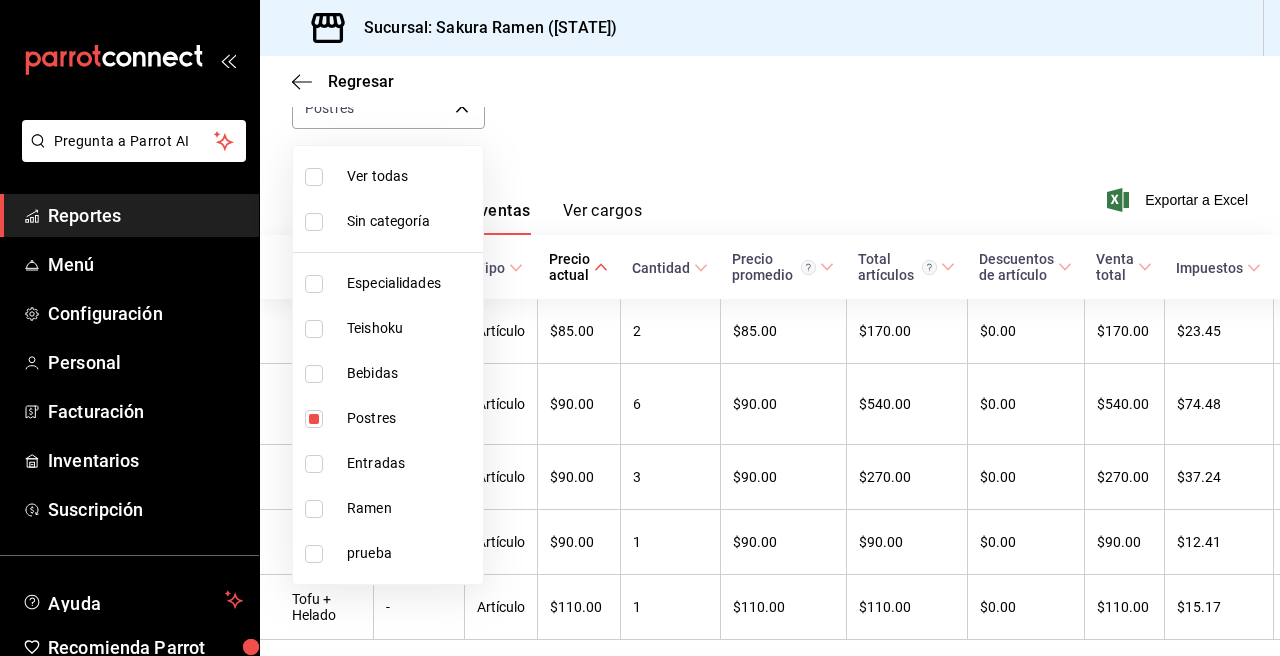 click on "Postres" at bounding box center [411, 418] 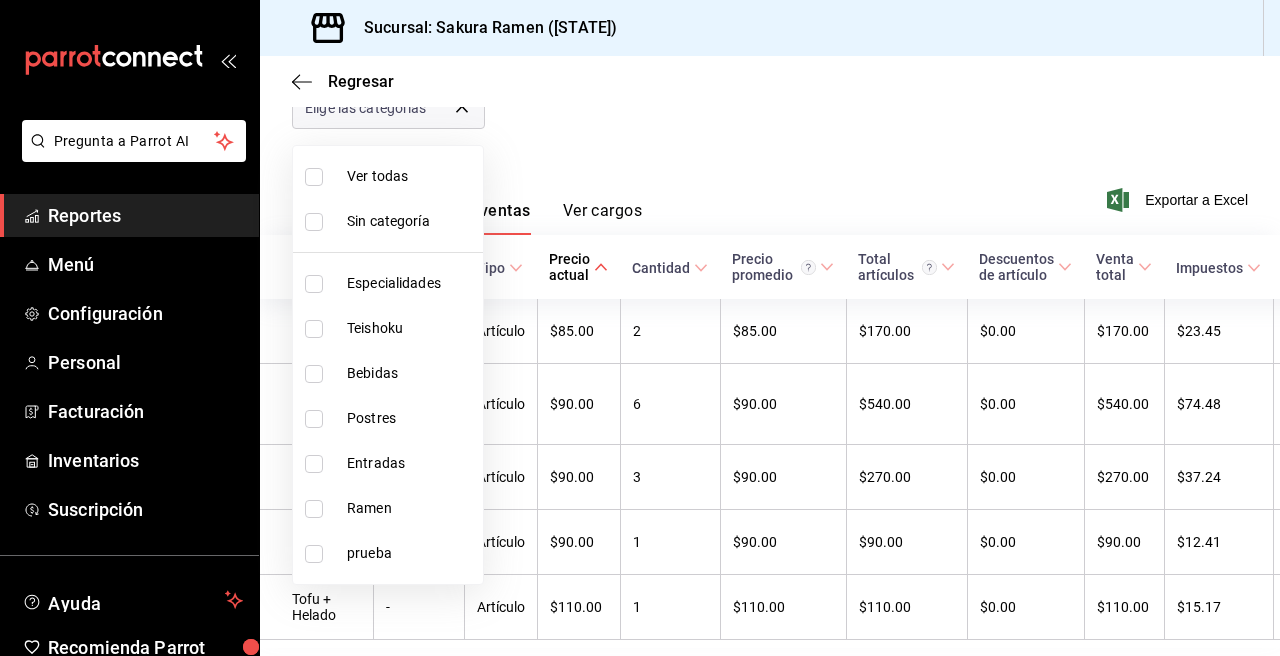 scroll, scrollTop: 83, scrollLeft: 0, axis: vertical 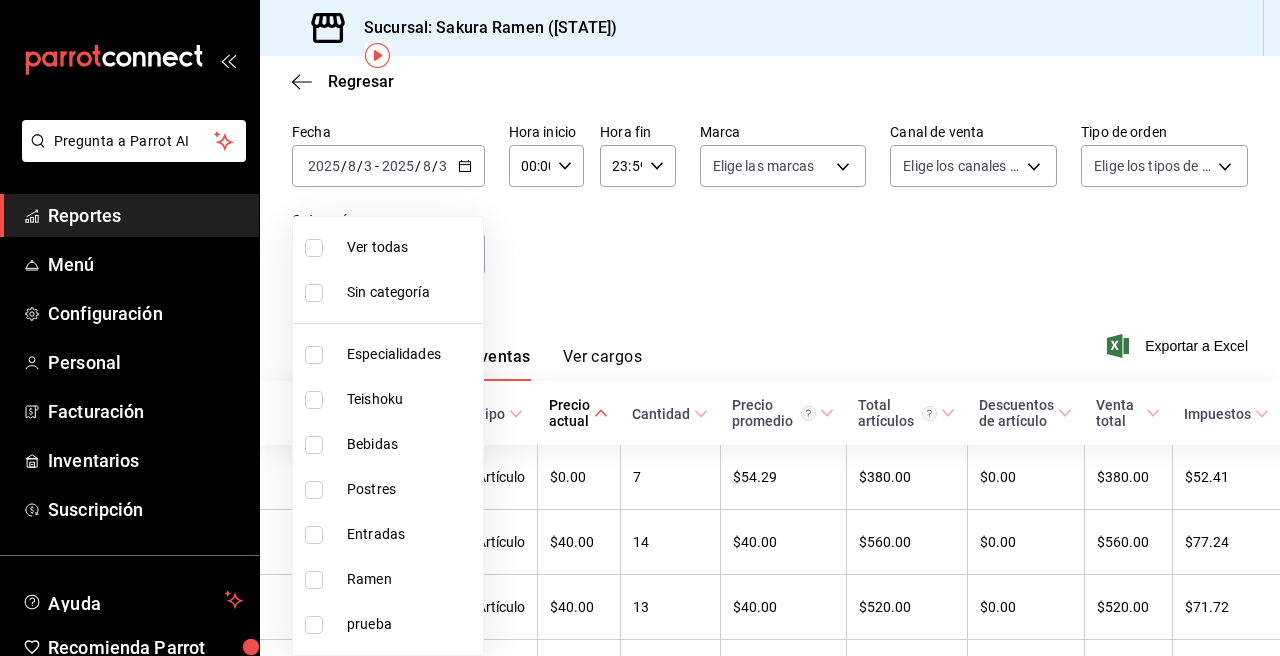 click on "Postres" at bounding box center (388, 489) 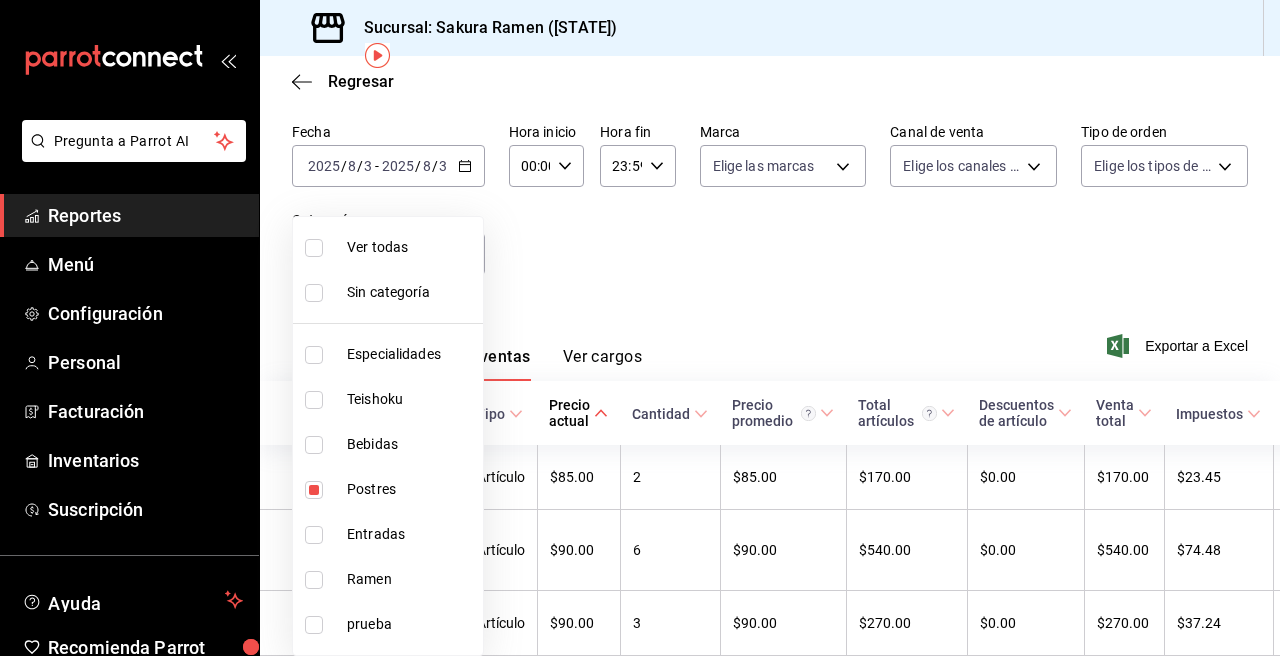 click on "Postres" at bounding box center [411, 489] 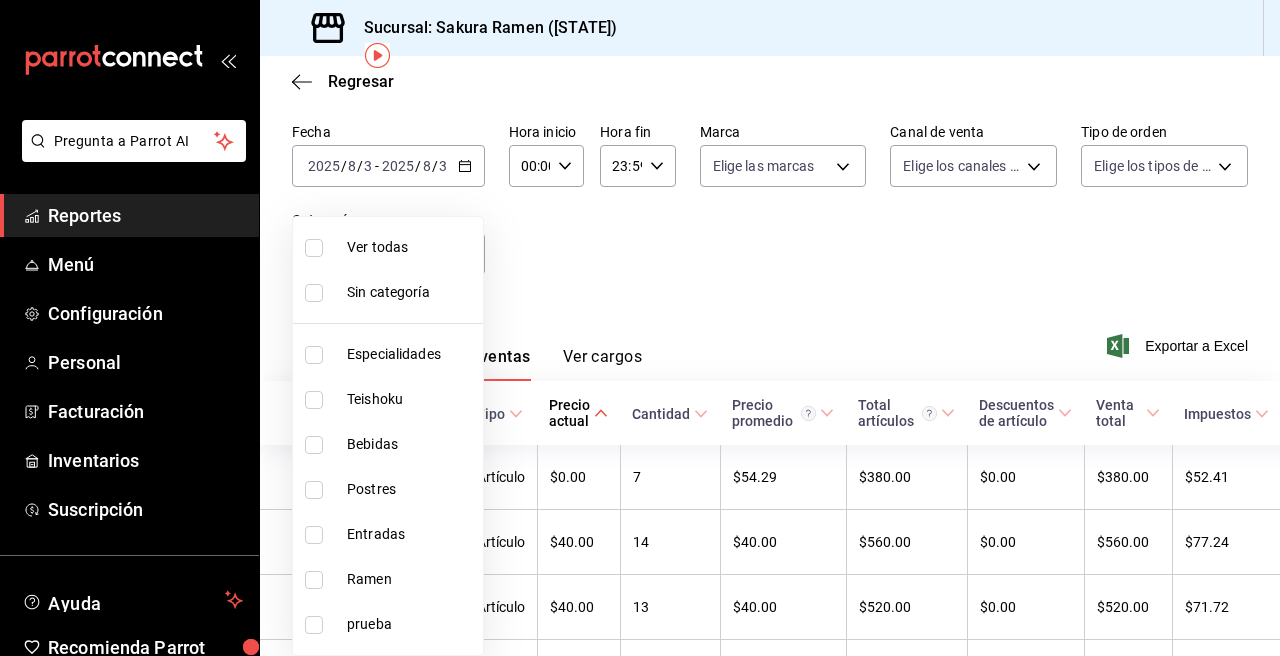 click on "Entradas" at bounding box center (388, 534) 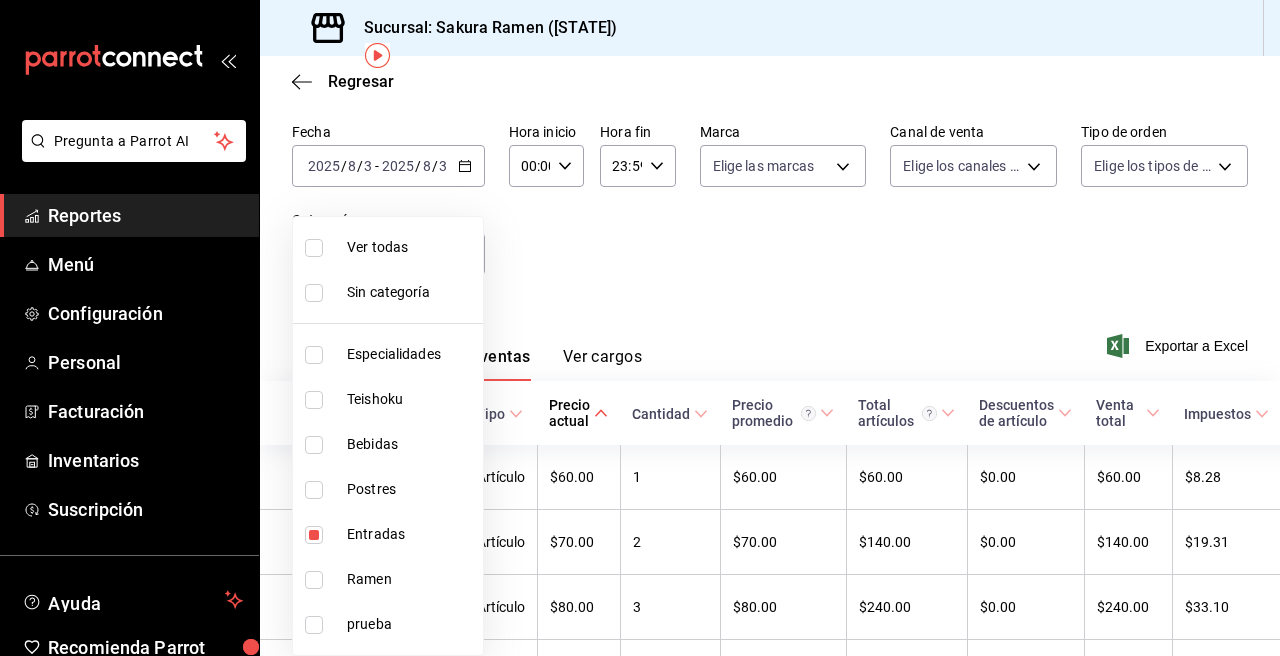 click at bounding box center [640, 328] 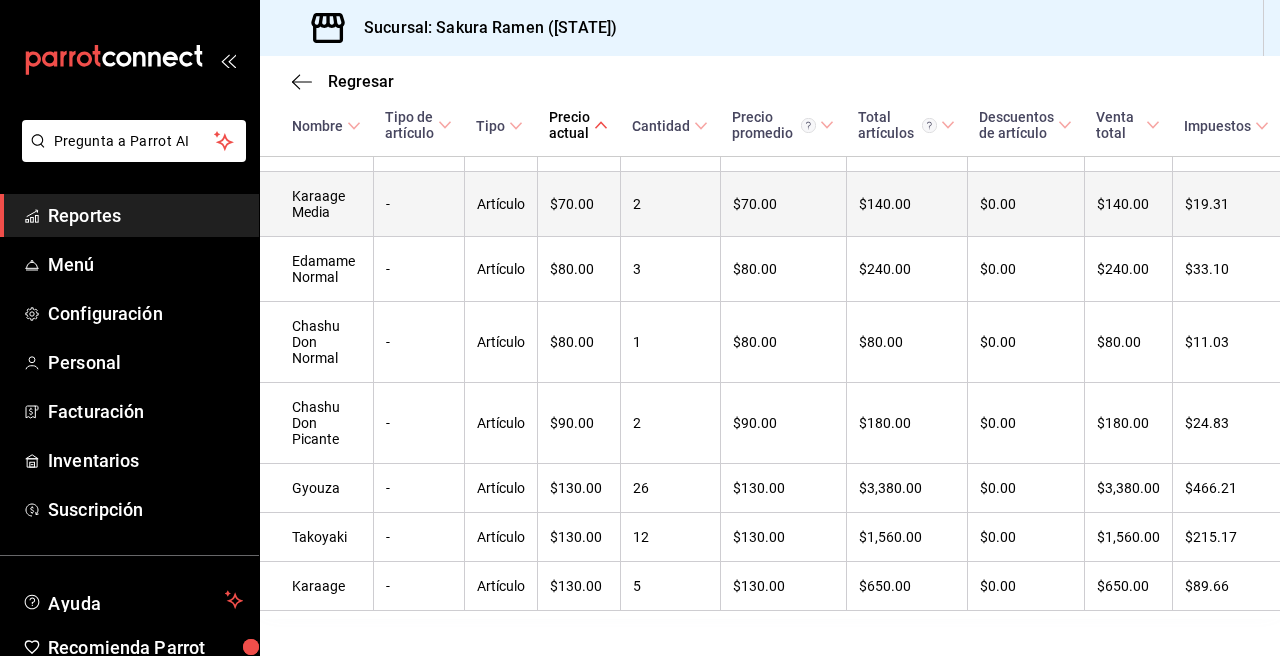 scroll, scrollTop: 479, scrollLeft: 0, axis: vertical 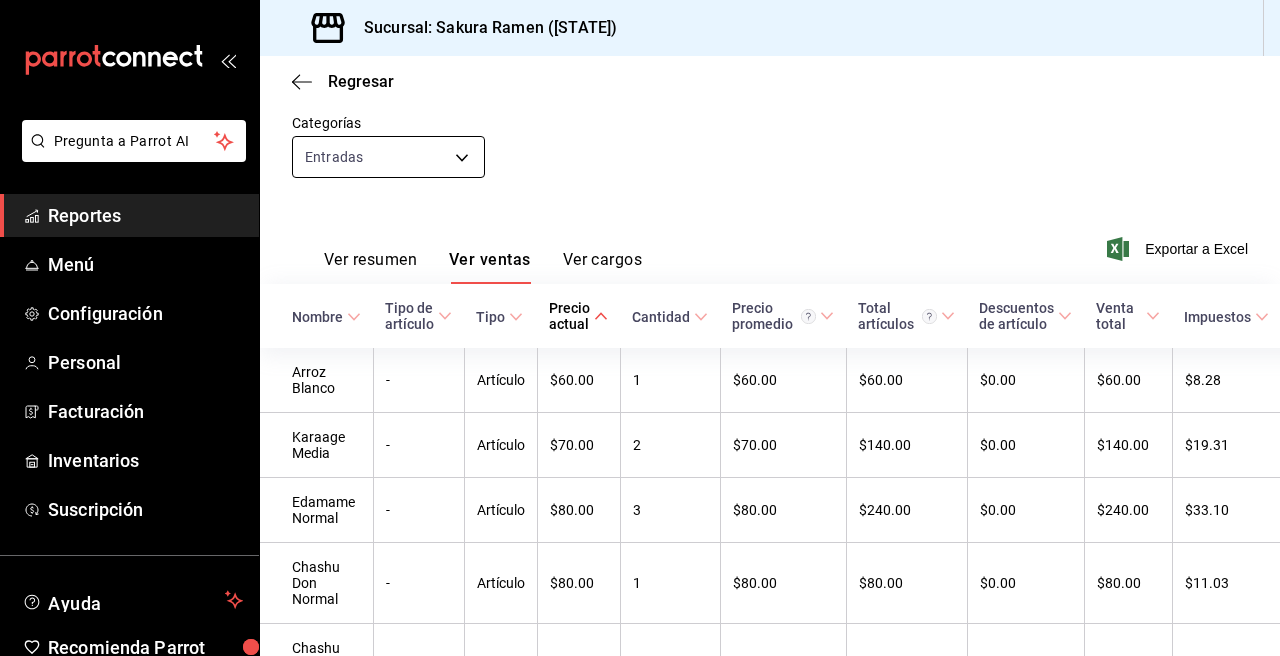 click on "Pregunta a Parrot AI Reportes   Menú   Configuración   Personal   Facturación   Inventarios   Suscripción   Ayuda Recomienda Parrot   [FIRST] [LAST]   Sugerir nueva función   Sucursal: Sakura Ramen ([STATE]) Regresar Ventas Los artículos listados no incluyen descuentos de orden y el filtro de fechas está limitado a un máximo de 31 días. Fecha [DATE] [DATE] - [DATE] [DATE] Hora inicio 00:00 Hora inicio Hora fin 23:59 Hora fin Marca Elige las marcas Canal de venta Elige los canales de venta Tipo de orden Elige los tipos de orden Categorías Entradas [UUID] Ver resumen Ver ventas Ver cargos Exportar a Excel Nombre Tipo de artículo Tipo Precio actual Cantidad Precio promedio   Total artículos   Descuentos de artículo Venta total Impuestos Venta neta Arroz Blanco - Artículo $60.00 1 $60.00 $60.00 $0.00 $60.00 $8.28 $51.72 Karaage Media - Artículo $70.00 2 $70.00 $140.00 $0.00 $140.00 $19.31 $120.69 Edamame Normal - Artículo $80.00 3 $80.00 $240.00" at bounding box center (640, 328) 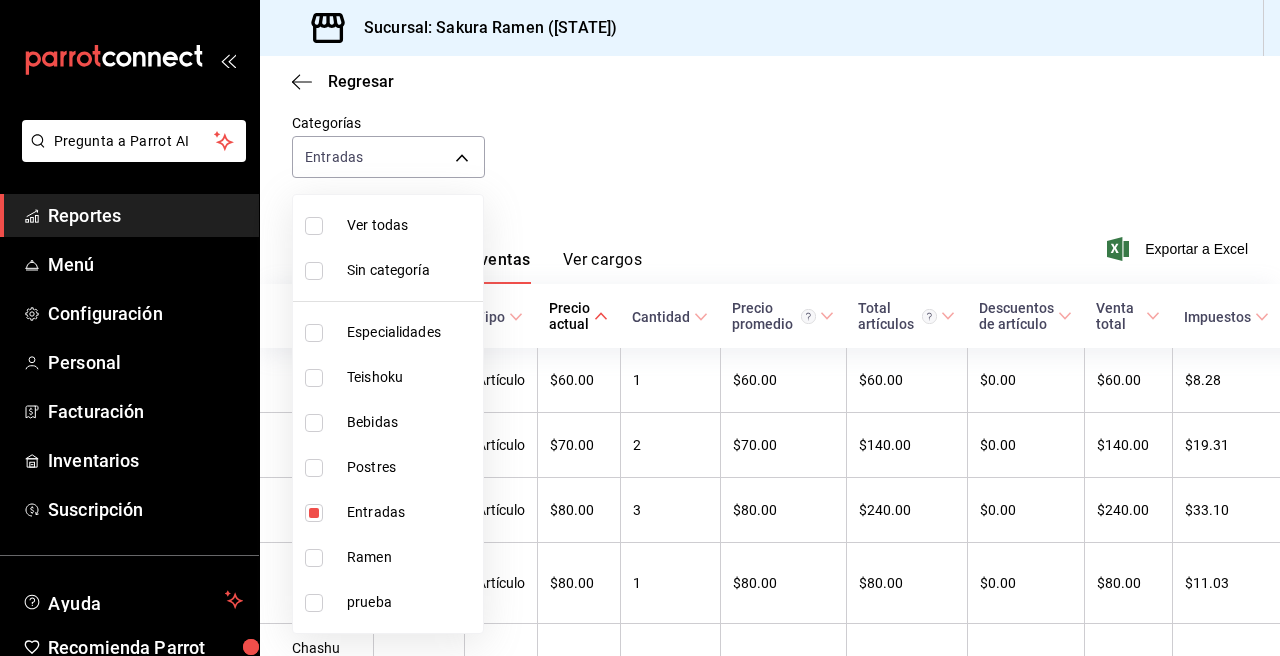 click on "Especialidades" at bounding box center (411, 332) 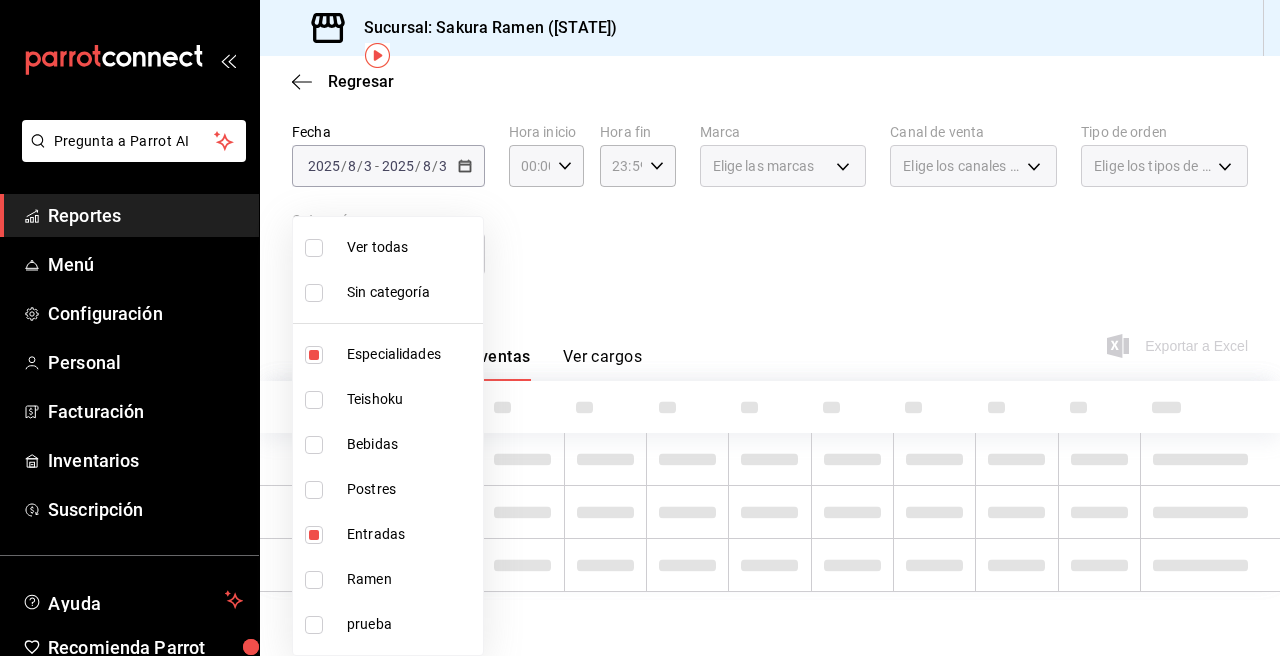 scroll, scrollTop: 83, scrollLeft: 0, axis: vertical 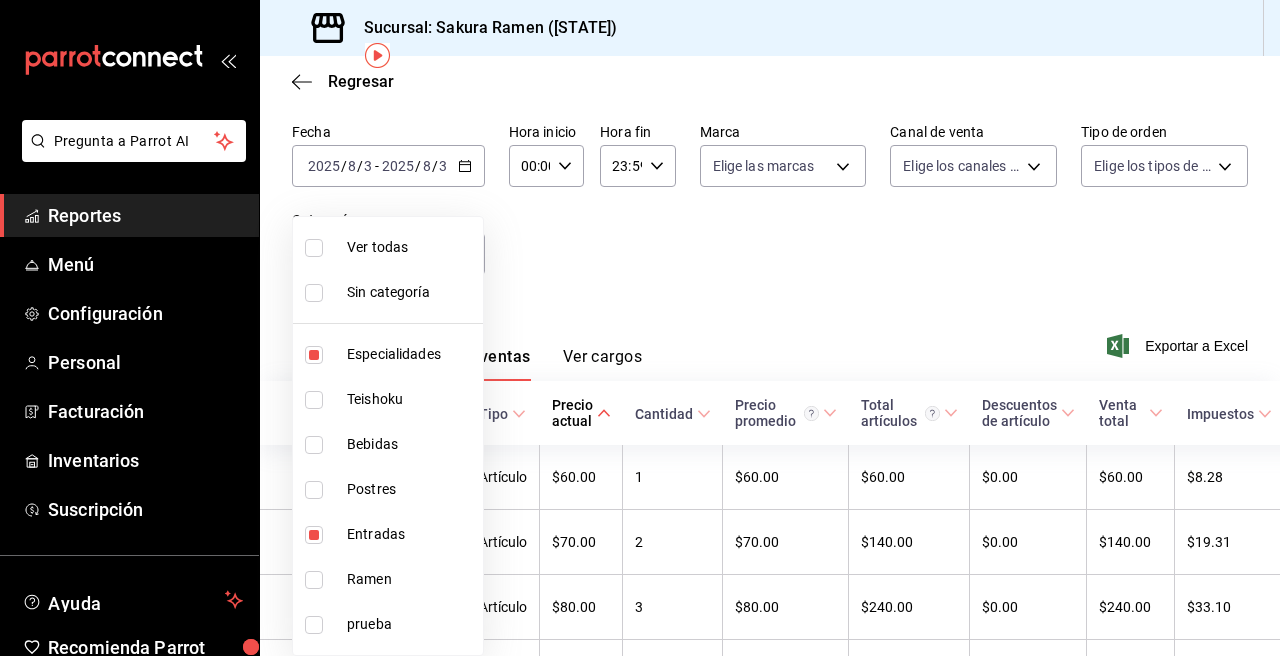 click at bounding box center (640, 328) 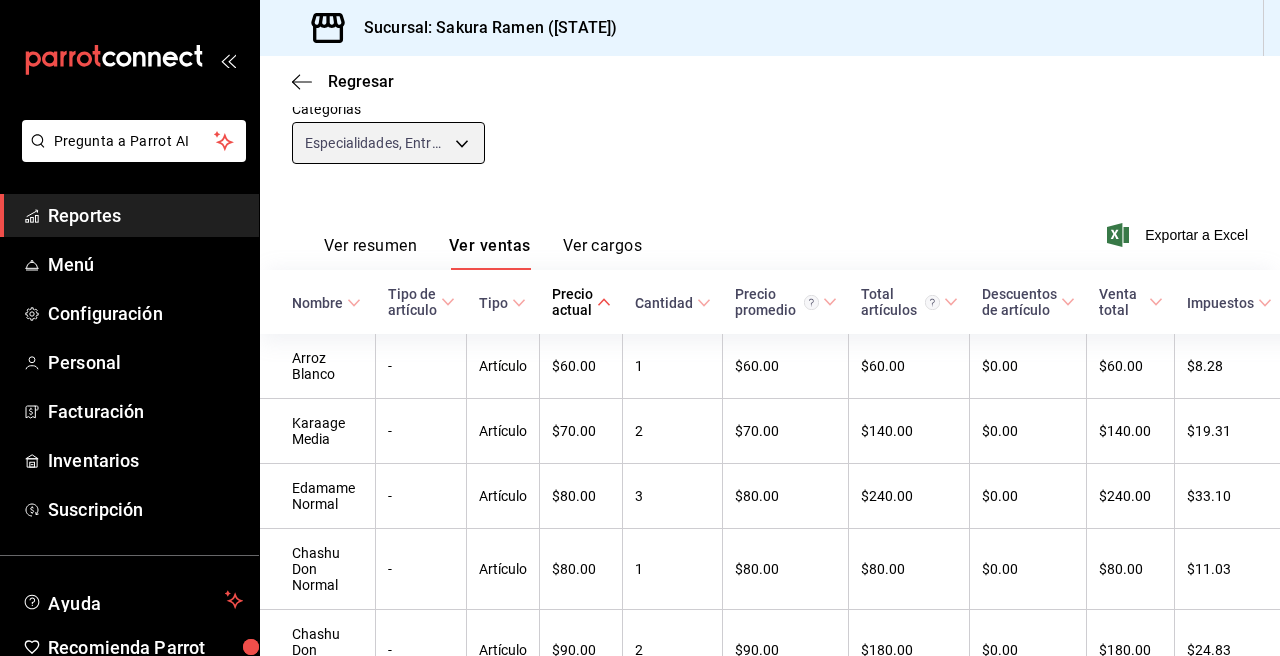 scroll, scrollTop: 51, scrollLeft: 0, axis: vertical 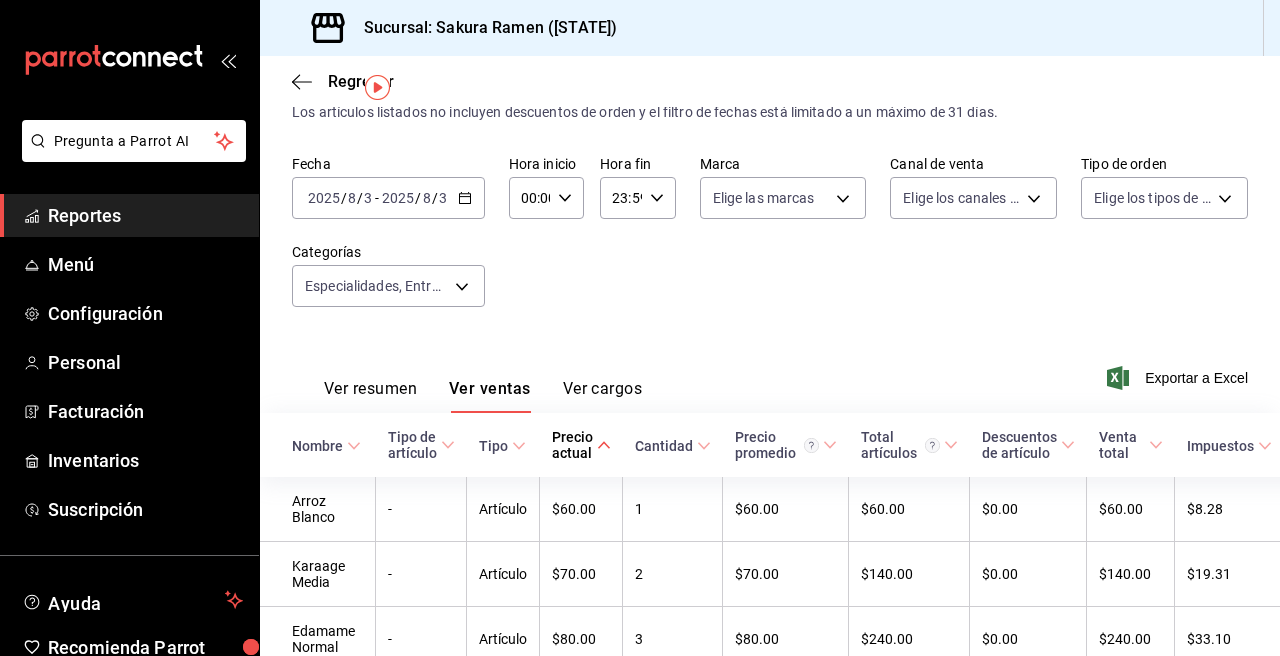 click on "[DATE] [DATE] - [DATE] [DATE]" at bounding box center (388, 198) 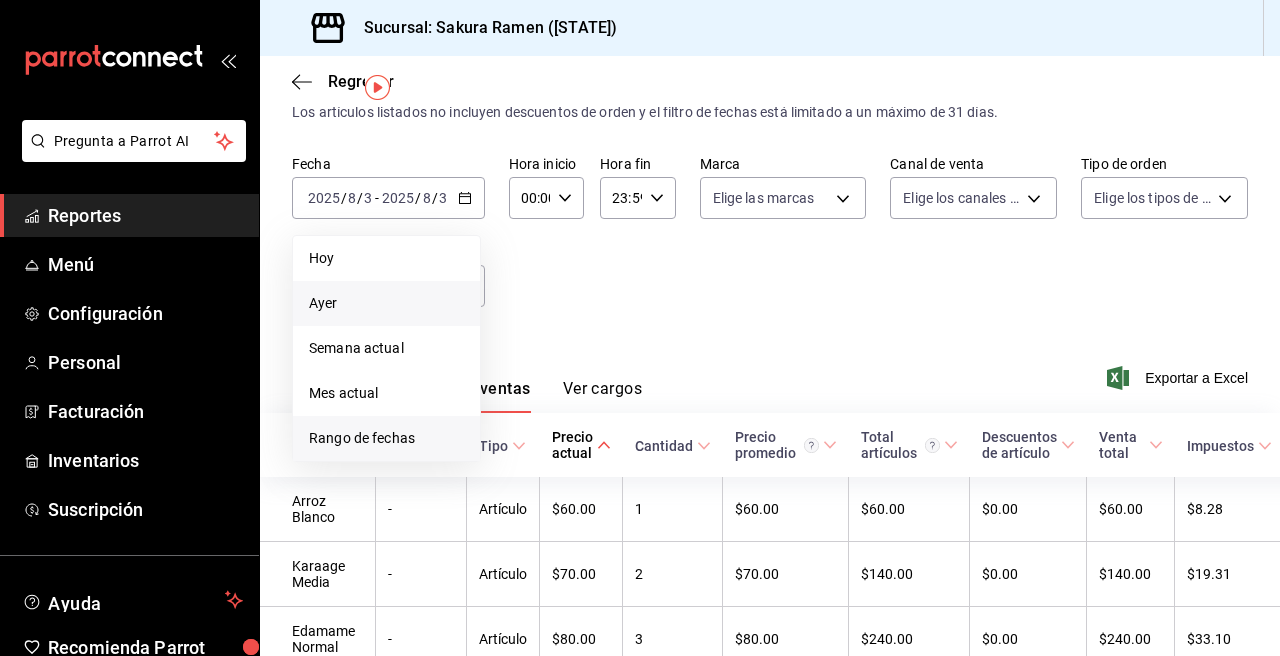 click on "Rango de fechas" at bounding box center [386, 438] 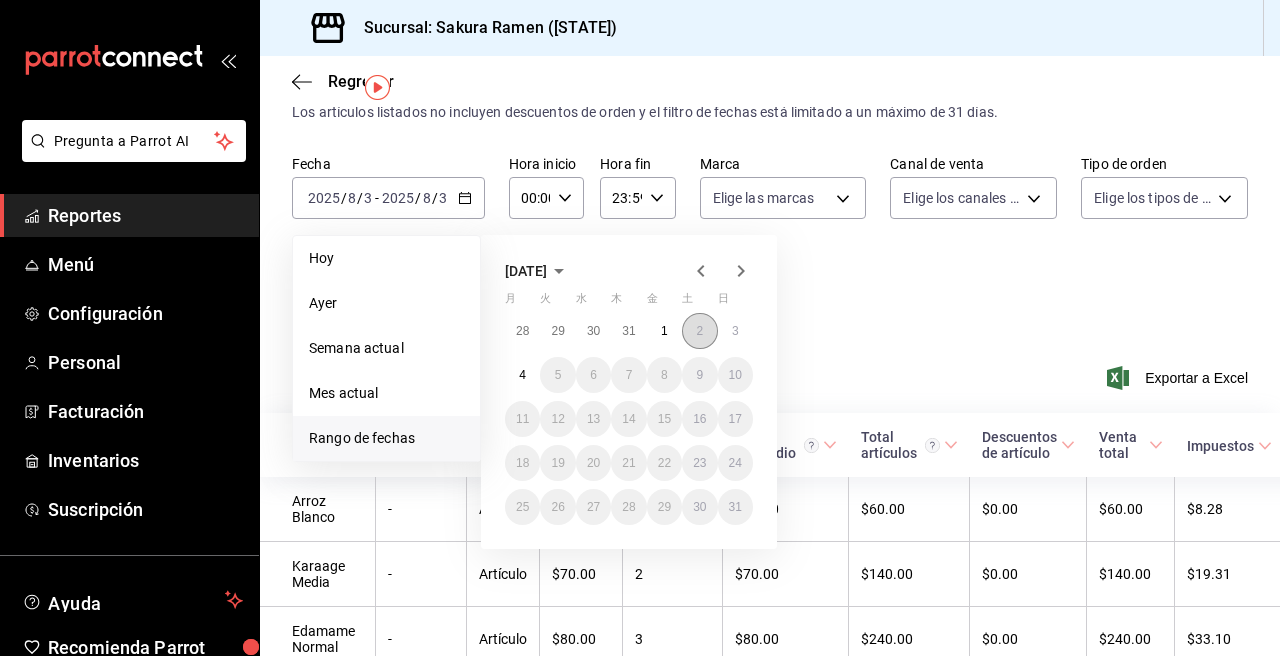 click on "2" at bounding box center (699, 331) 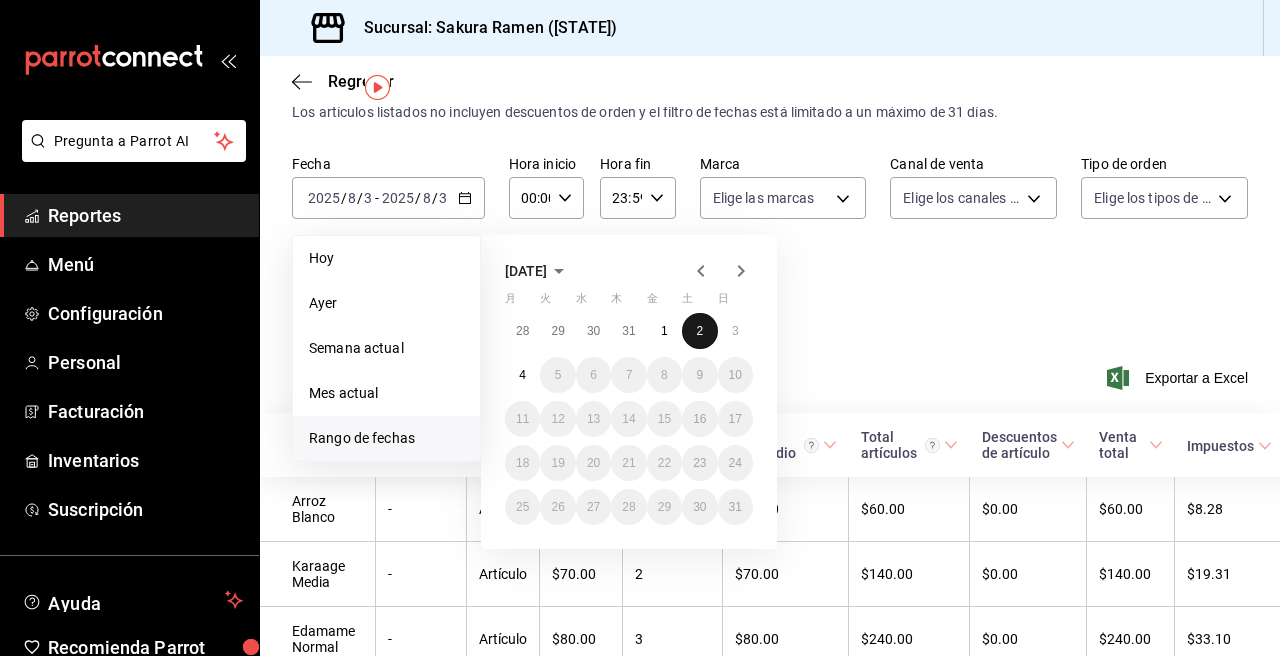 click on "2" at bounding box center (699, 331) 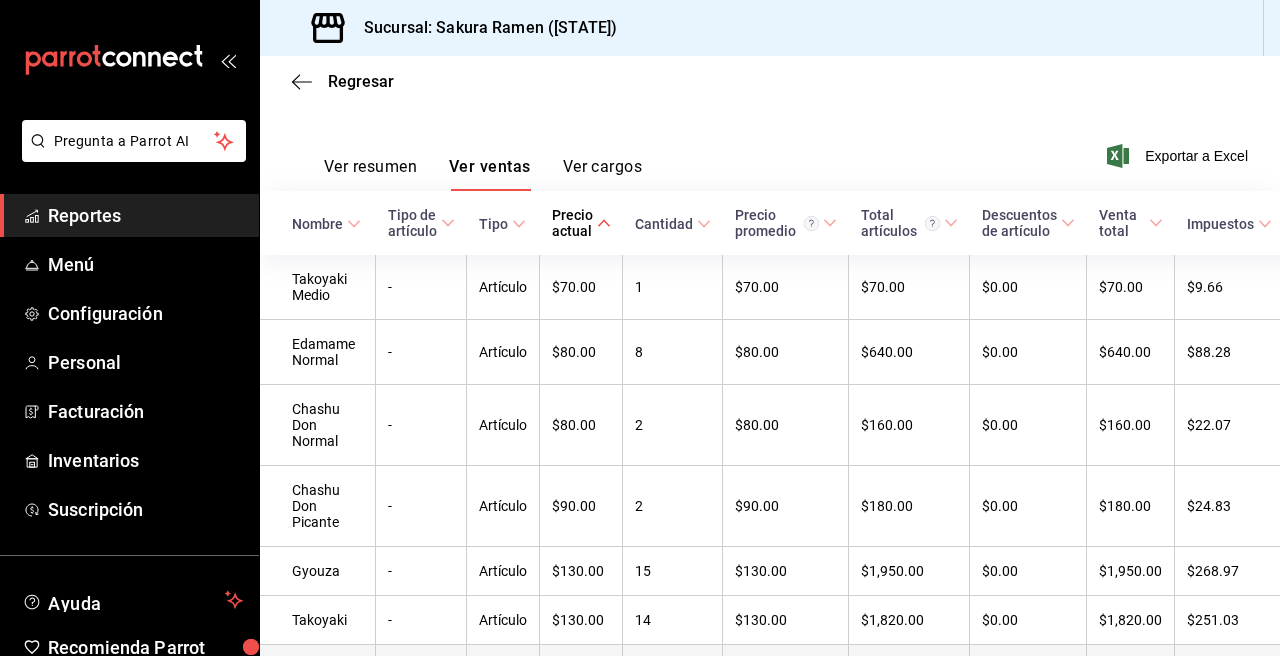 scroll, scrollTop: 155, scrollLeft: 0, axis: vertical 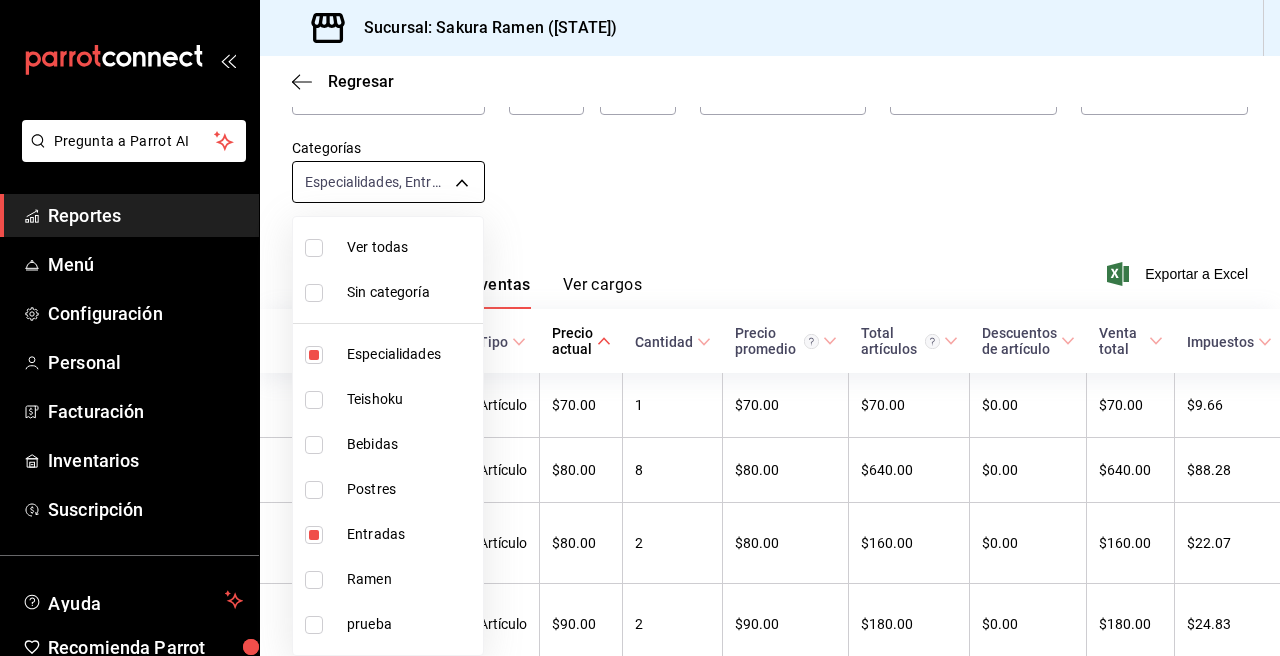 click on "Pregunta a Parrot AI Reportes   Menú   Configuración   Personal   Facturación   Inventarios   Suscripción   Ayuda Recomienda Parrot   [FIRST] [LAST]   Sugerir nueva función   Sucursal: Sakura Ramen ([STATE]) Regresar Ventas Los artículos listados no incluyen descuentos de orden y el filtro de fechas está limitado a un máximo de 31 días. Fecha [DATE] [DATE] - [DATE] [DATE] Hora inicio 00:00 Hora inicio Hora fin 23:59 Hora fin Marca Elige las marcas Canal de venta Elige los canales de venta Tipo de orden Elige los tipos de orden Categorías Especialidades, Entradas [UUID],[UUID] Ver resumen Ver ventas Ver cargos Exportar a Excel Nombre Tipo de artículo Tipo Precio actual Cantidad Precio promedio   Total artículos   Descuentos de artículo Venta total Impuestos Venta neta Takoyaki Medio - Artículo $70.00 1 $70.00 $70.00 $0.00 $70.00 $9.66 $60.34 Edamame Normal - Artículo $80.00 8 $80.00 $640.00 $0.00 $640.00 $88.28 -" at bounding box center (640, 328) 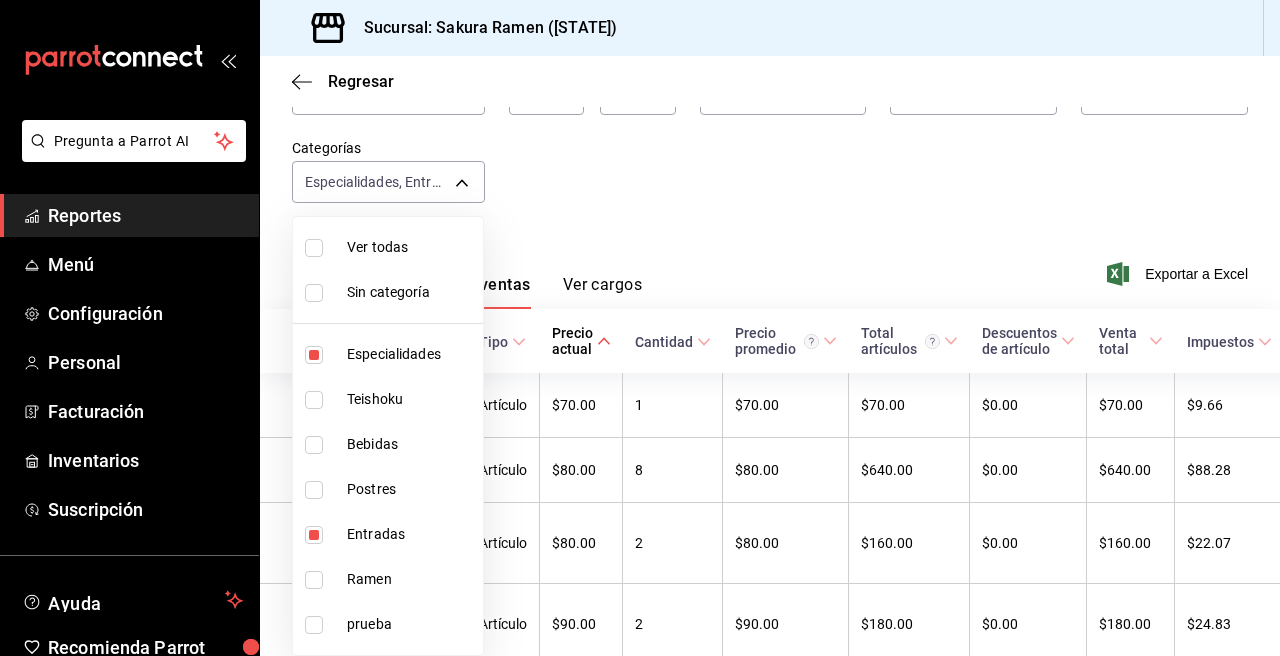 click on "Especialidades" at bounding box center [411, 354] 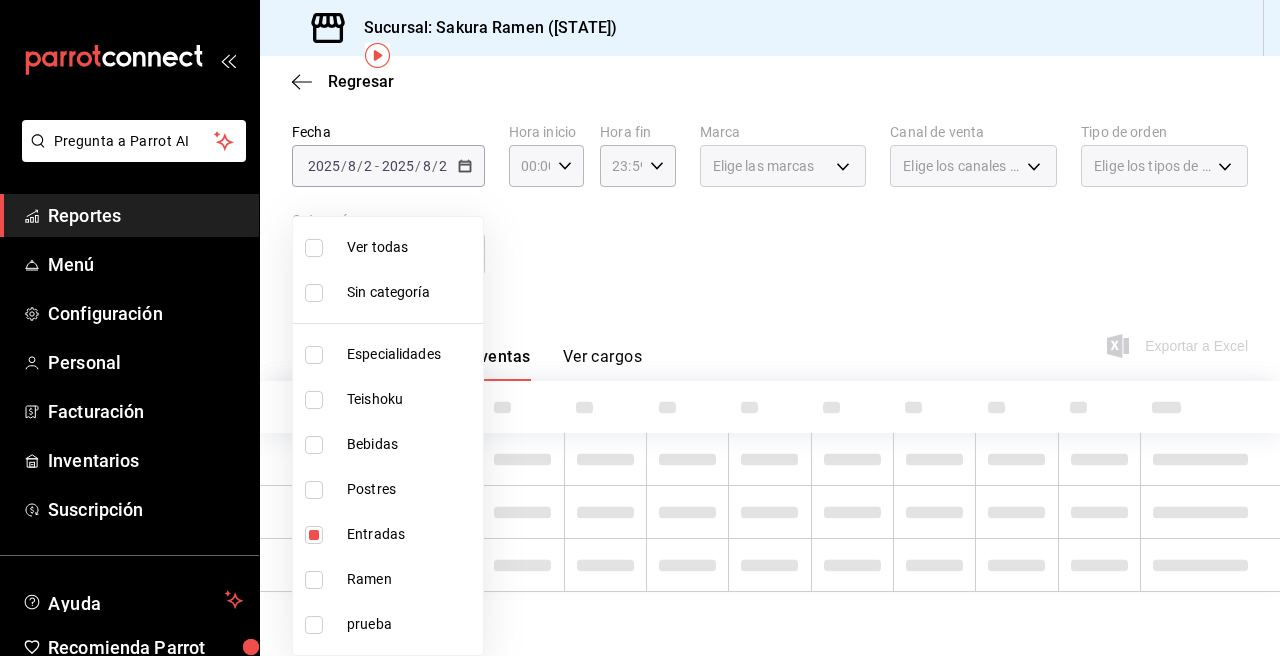 scroll, scrollTop: 83, scrollLeft: 0, axis: vertical 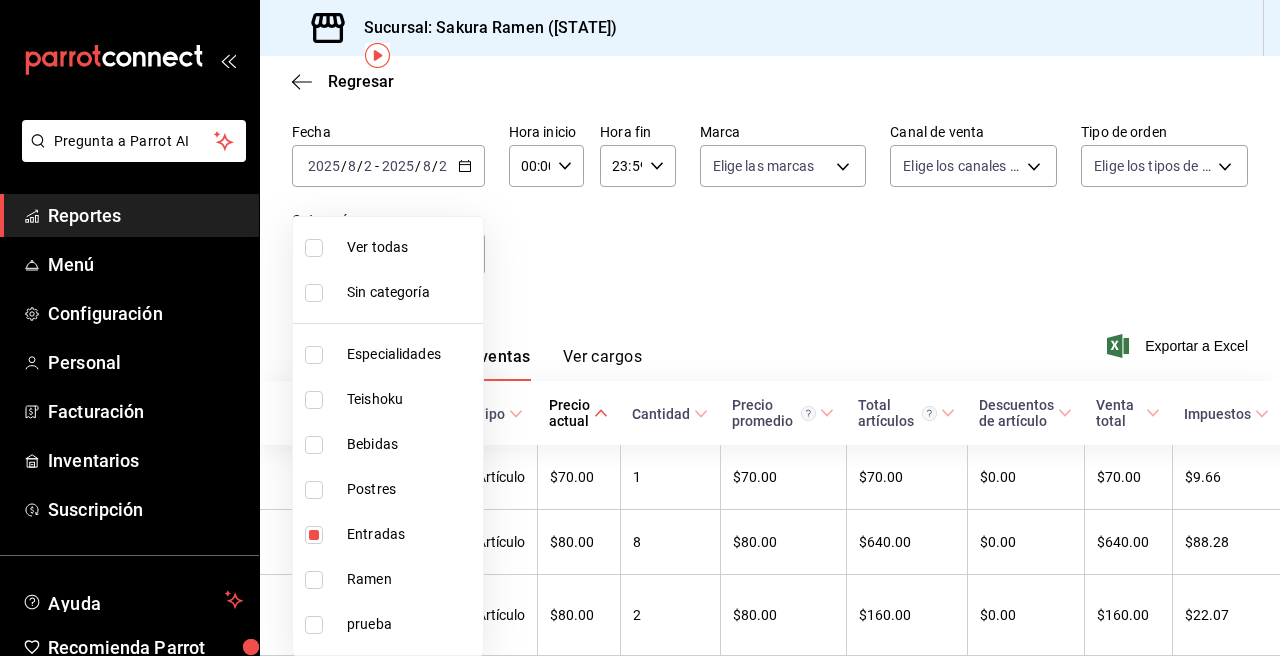 click on "Entradas" at bounding box center (411, 534) 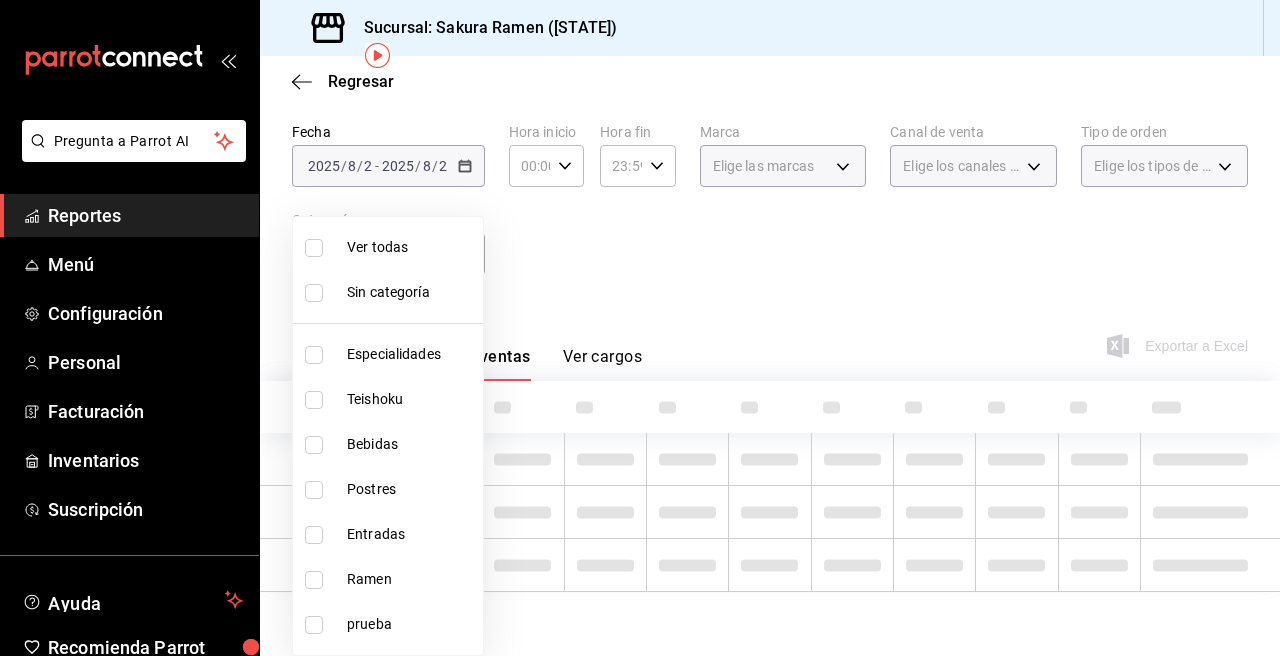click on "Teishoku" at bounding box center (411, 399) 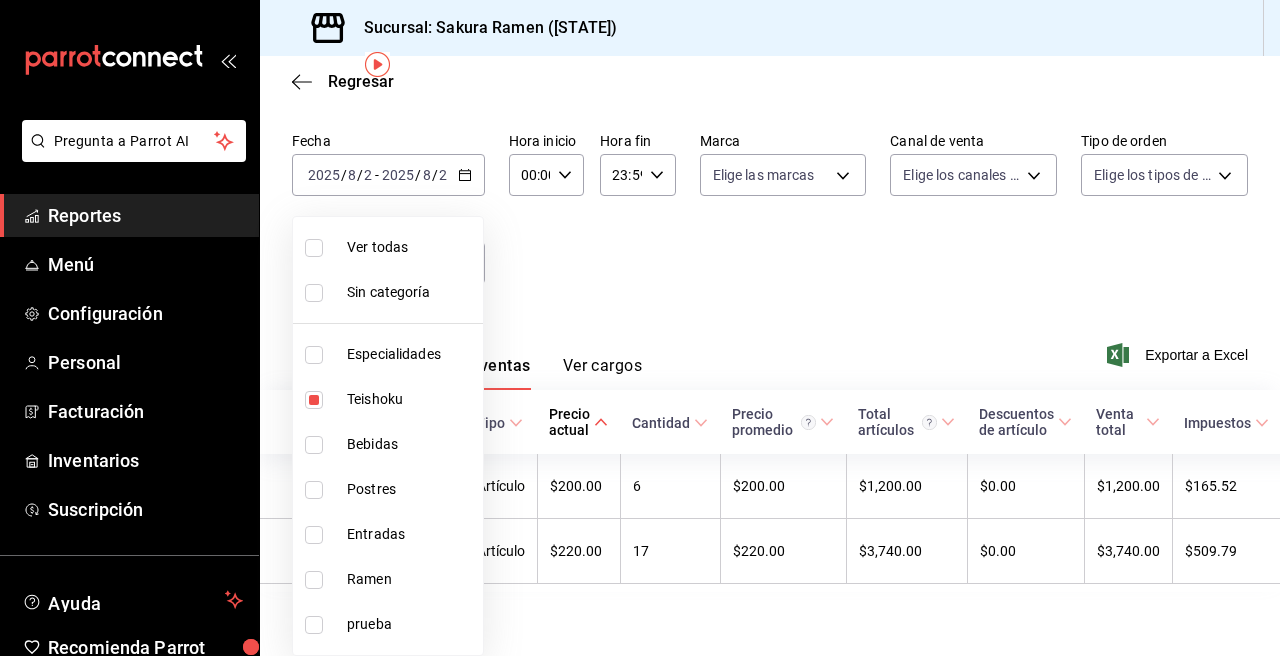 scroll, scrollTop: 74, scrollLeft: 0, axis: vertical 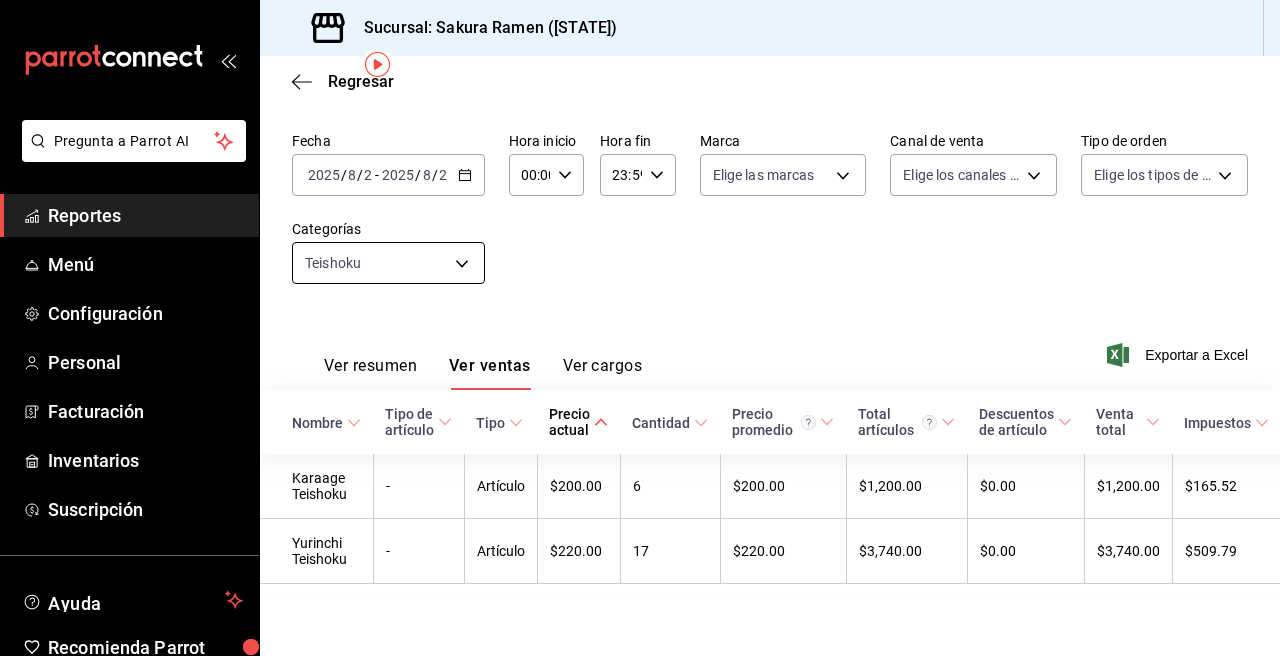 click on "Pregunta a Parrot AI Reportes   Menú   Configuración   Personal   Facturación   Inventarios   Suscripción   Ayuda Recomienda Parrot   [FIRST] [LAST]   Sugerir nueva función   Sucursal: Sakura Ramen ([STATE]) Regresar Ventas Los artículos listados no incluyen descuentos de orden y el filtro de fechas está limitado a un máximo de 31 días. Fecha [DATE] [DATE] - [DATE] [DATE] Hora inicio 00:00 Hora inicio Hora fin 23:59 Hora fin Marca Elige las marcas Canal de venta Elige los canales de venta Tipo de orden Elige los tipos de orden Categorías Teishoku [UUID] Ver resumen Ver ventas Ver cargos Exportar a Excel Nombre Tipo de artículo Tipo Precio actual Cantidad Precio promedio   Total artículos   Descuentos de artículo Venta total Impuestos Venta neta Karaage Teishoku - Artículo $200.00 6 $200.00 $1,200.00 $0.00 $1,200.00 $165.52 $1,034.48 Yurinchi Teishoku - Artículo $220.00 17 $220.00 $3,740.00 $0.00 $3,740.00 $509.79 $3,230.21 Reportes   Menú" at bounding box center (640, 328) 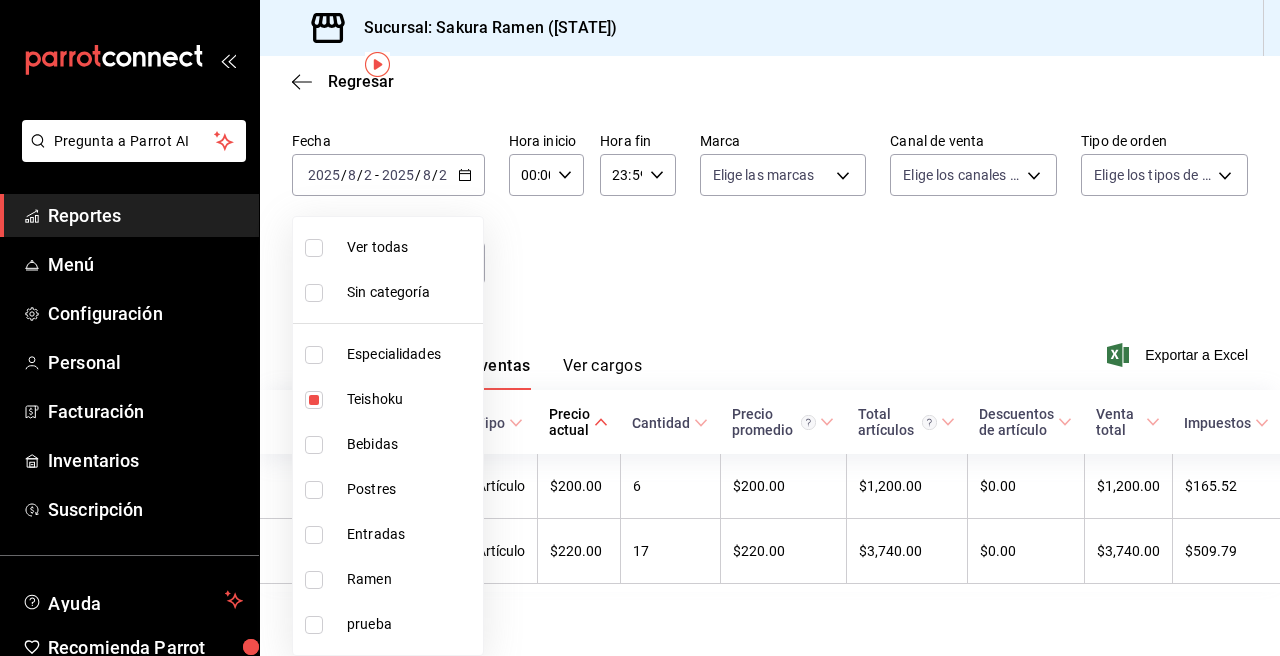 click on "Teishoku" at bounding box center (411, 399) 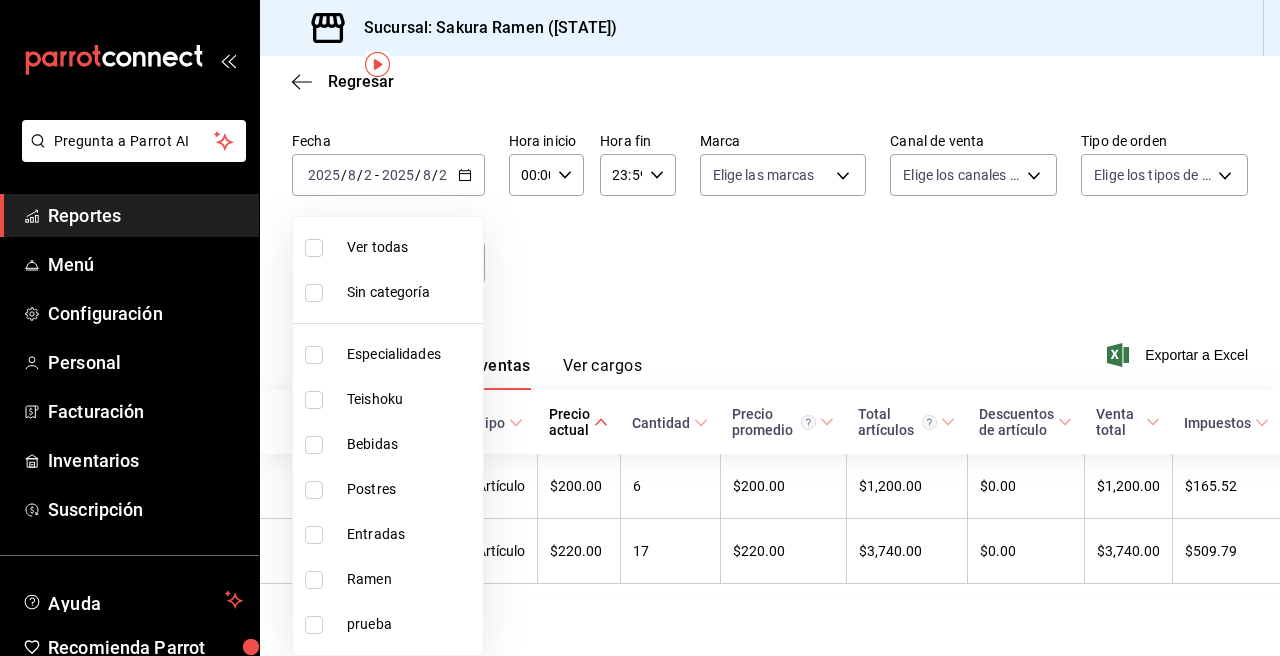 type 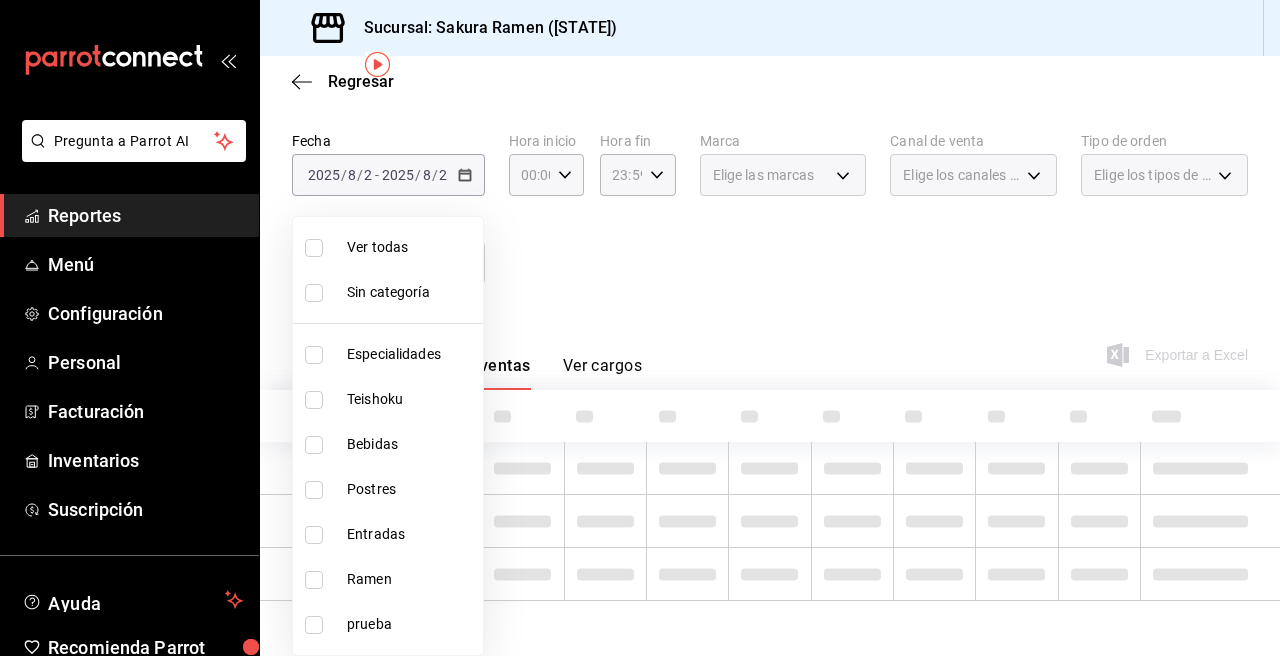 click on "Bebidas" at bounding box center (411, 444) 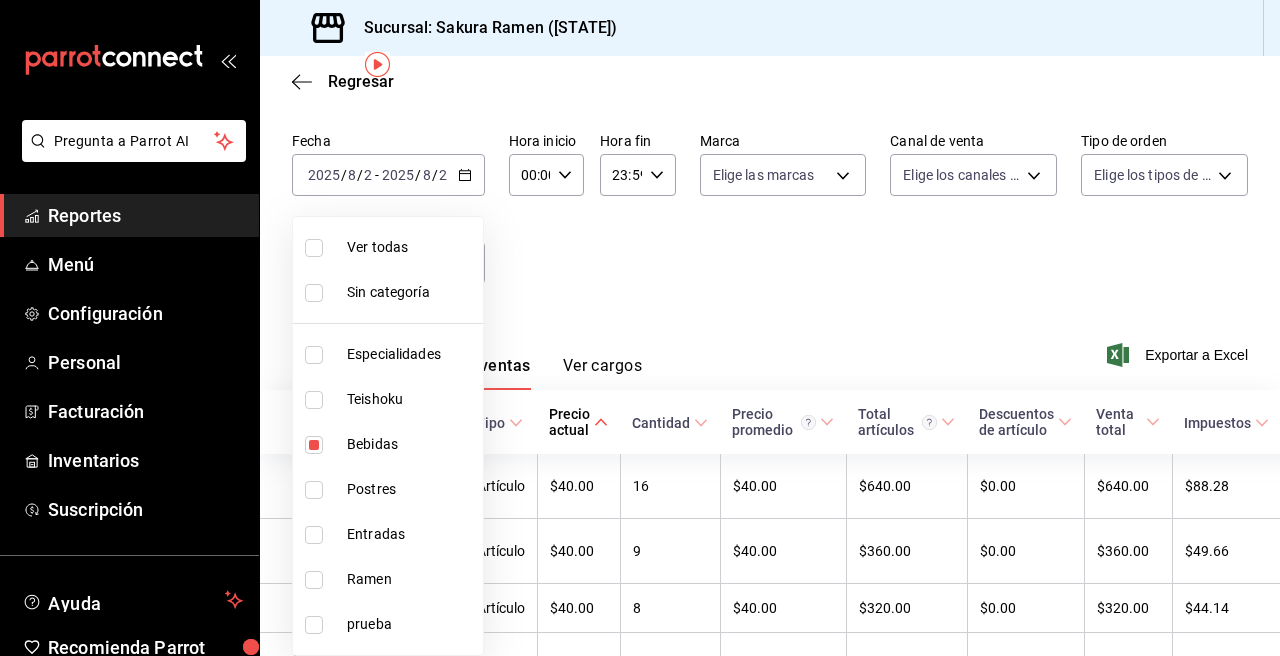 click at bounding box center (640, 328) 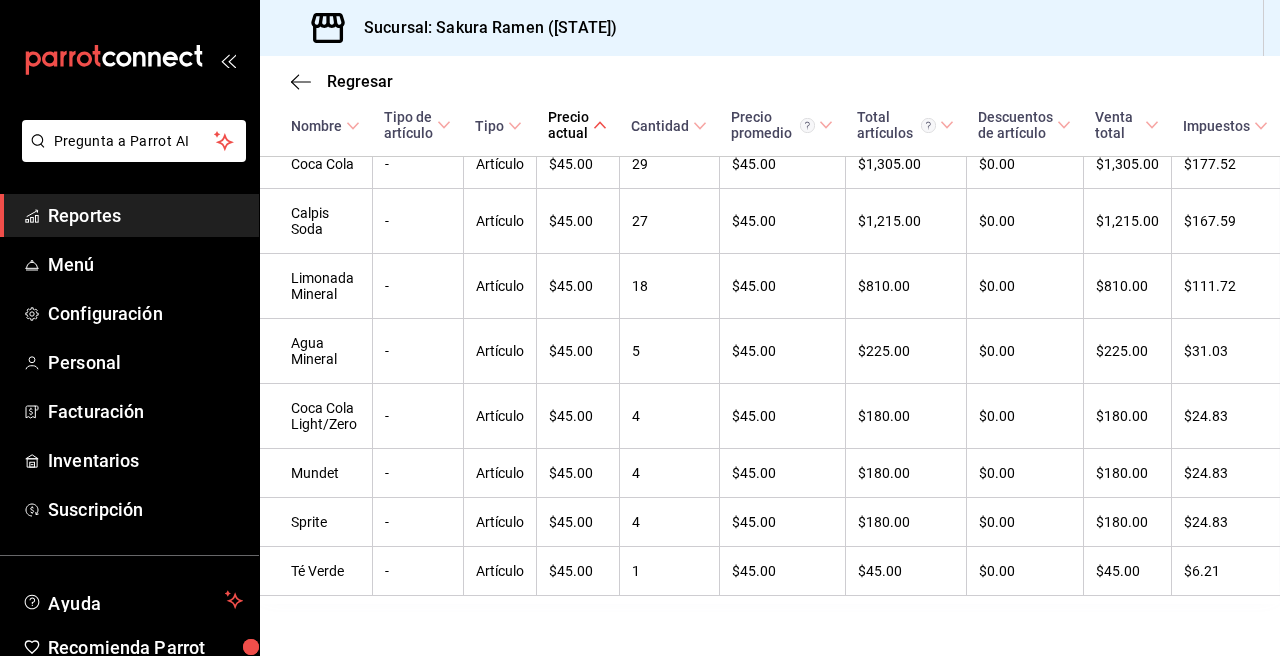 scroll, scrollTop: 725, scrollLeft: 1, axis: both 